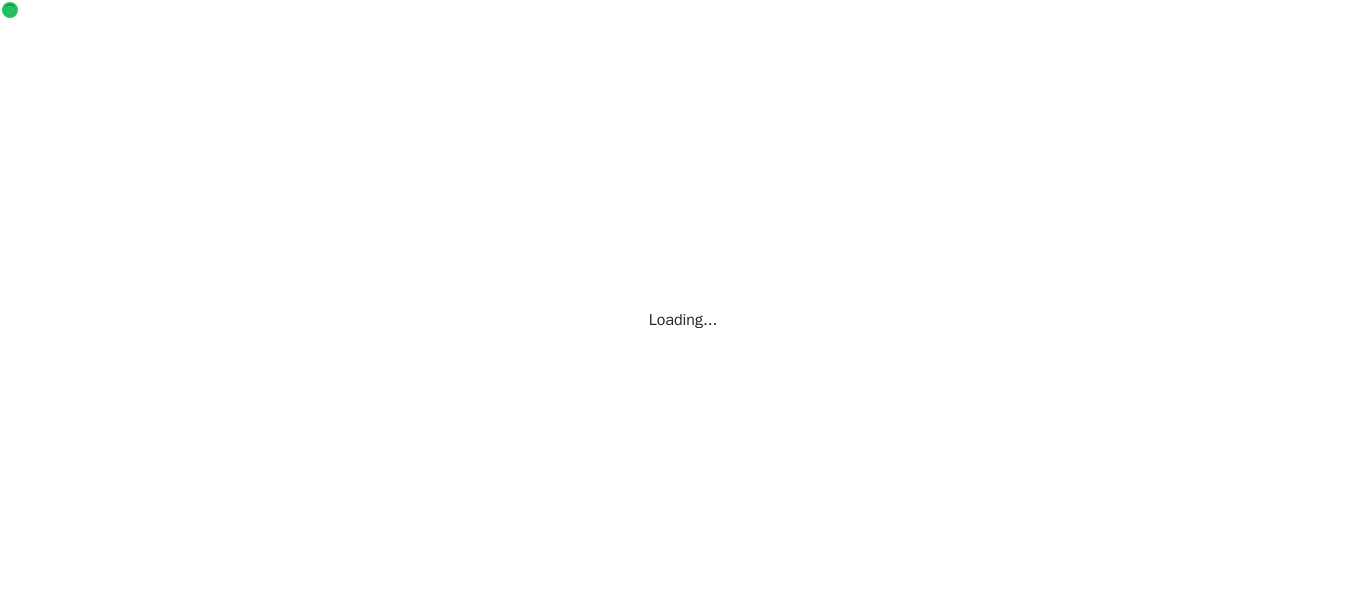 scroll, scrollTop: 0, scrollLeft: 0, axis: both 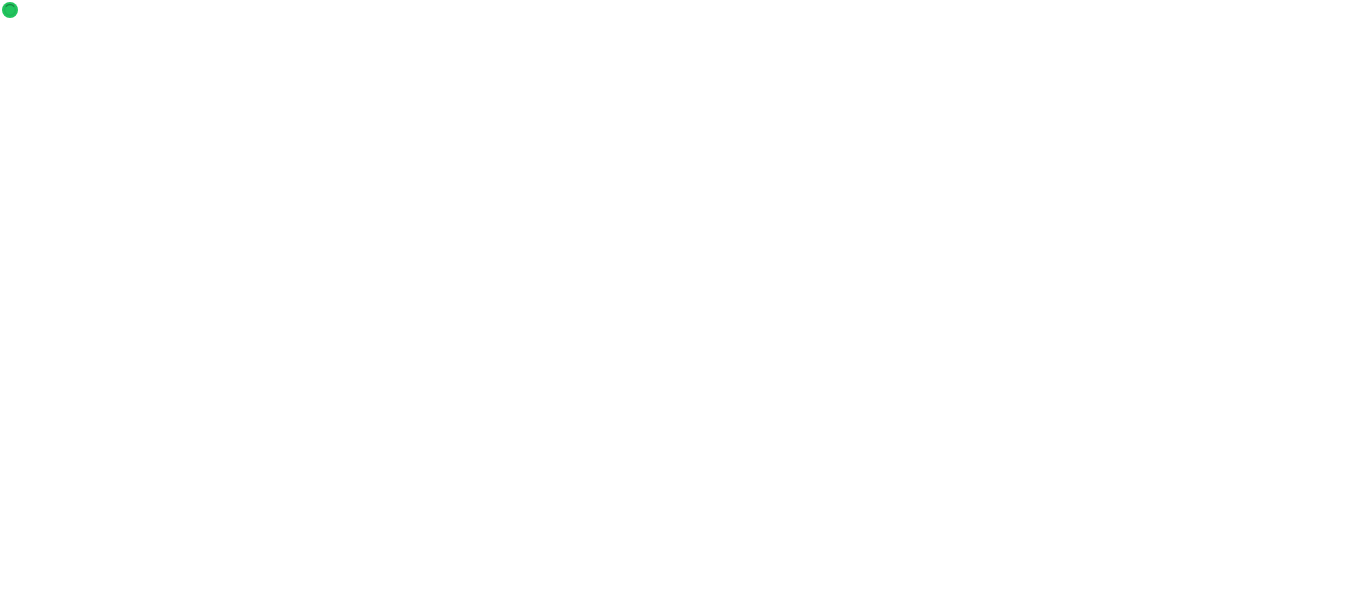 click 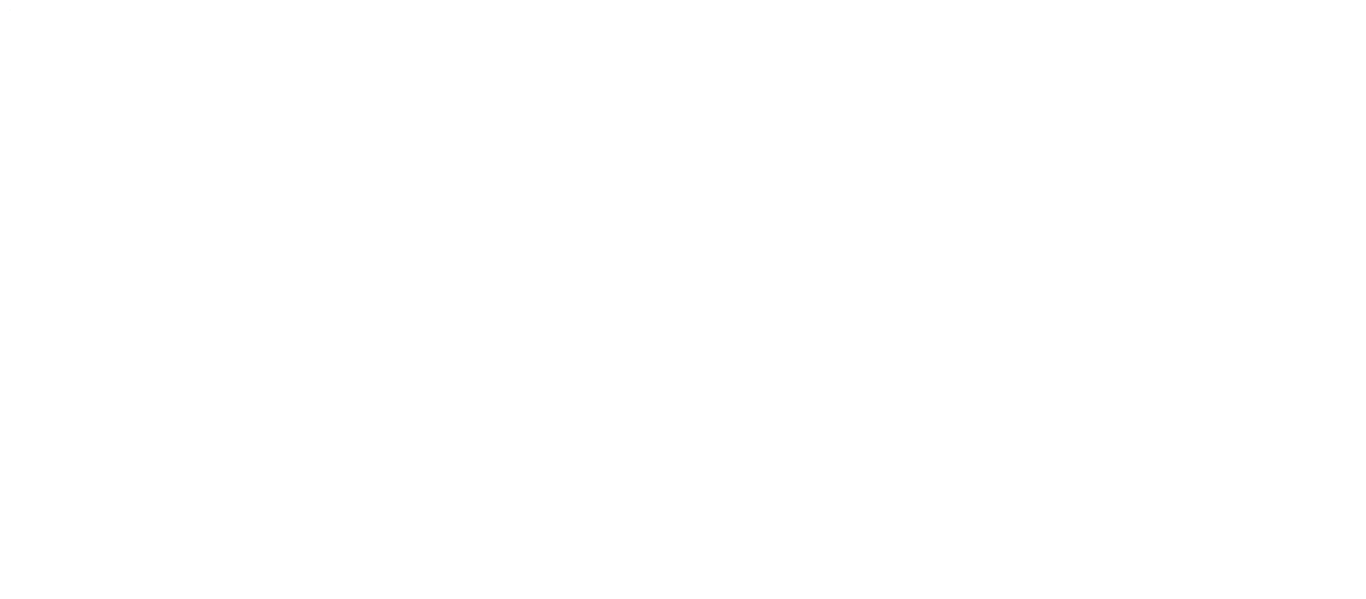scroll, scrollTop: 0, scrollLeft: 0, axis: both 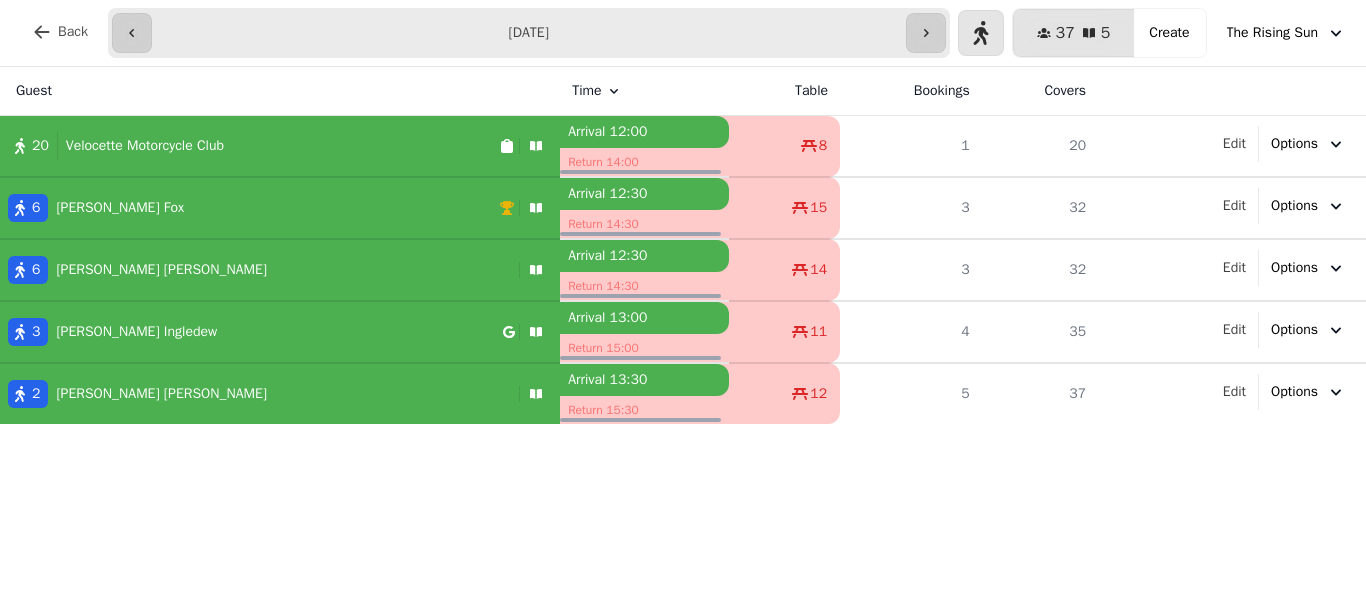 click on "**********" at bounding box center [529, 33] 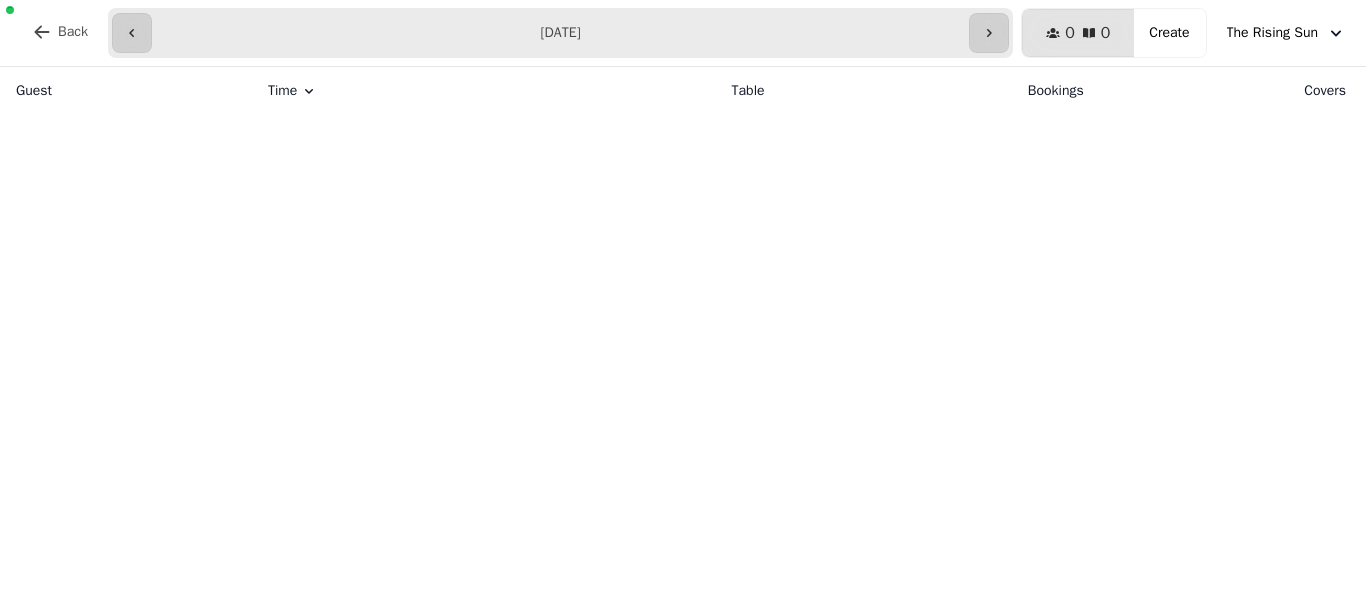 type on "**********" 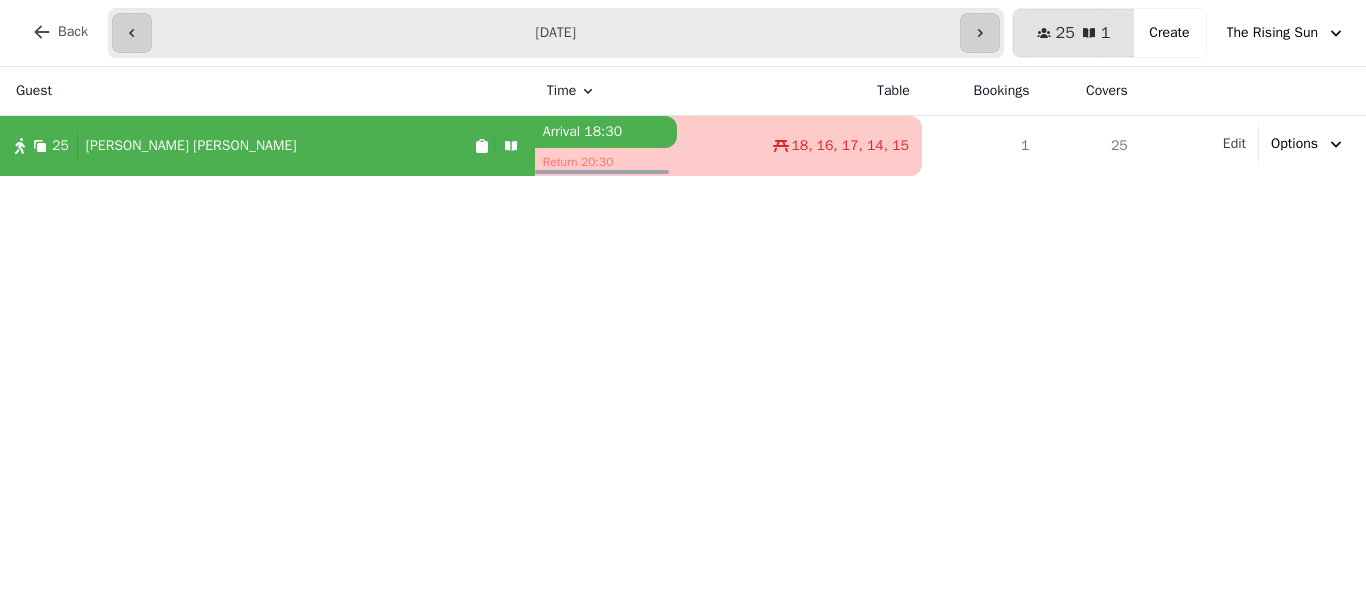click on "[PERSON_NAME]" at bounding box center [191, 146] 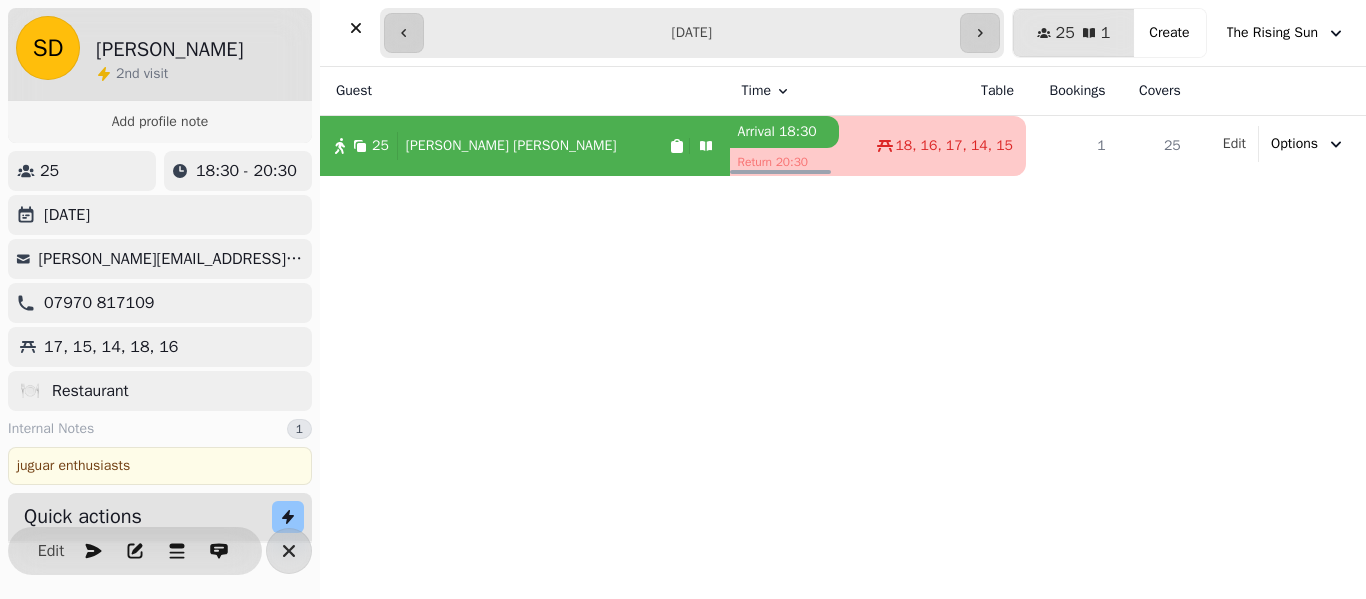 click on "25" at bounding box center (82, 171) 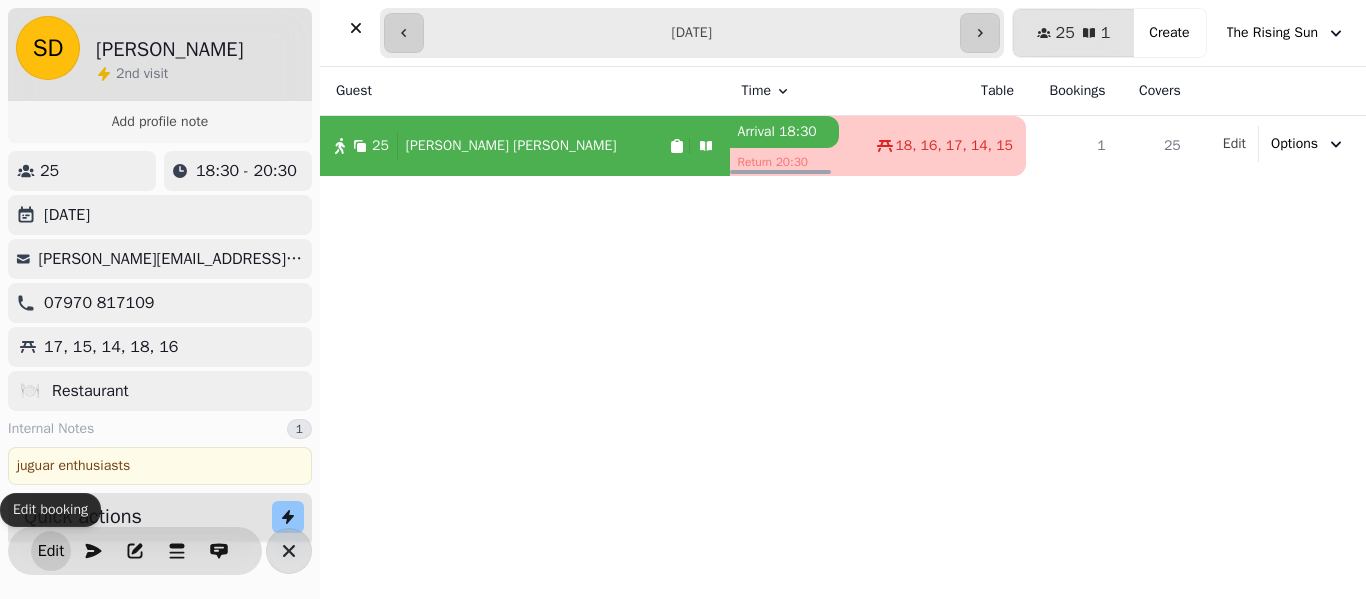 click on "Edit" at bounding box center [51, 551] 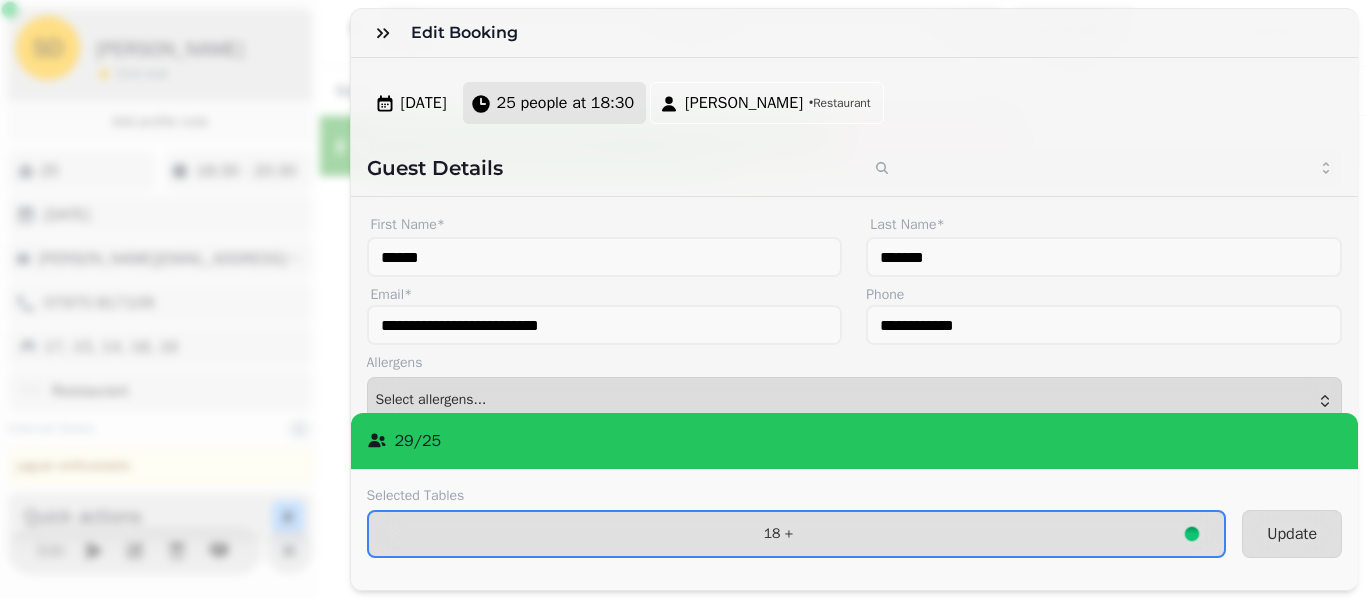 click on "25 people at 18:30" at bounding box center [565, 103] 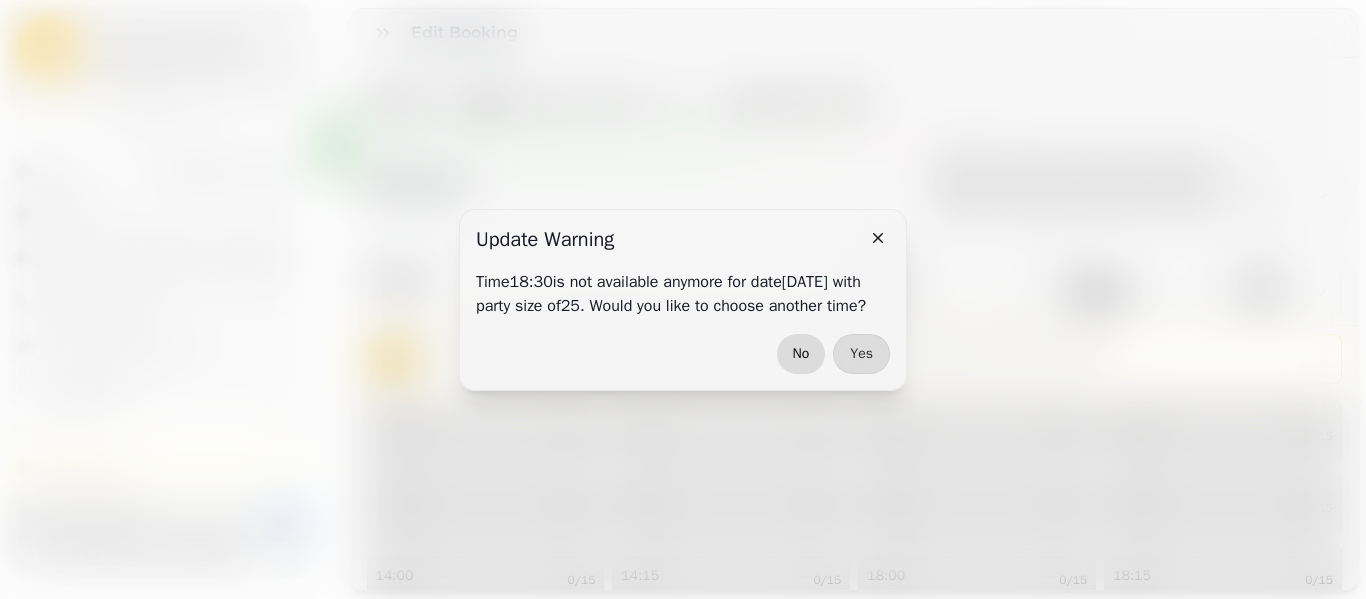 click on "No" at bounding box center (801, 354) 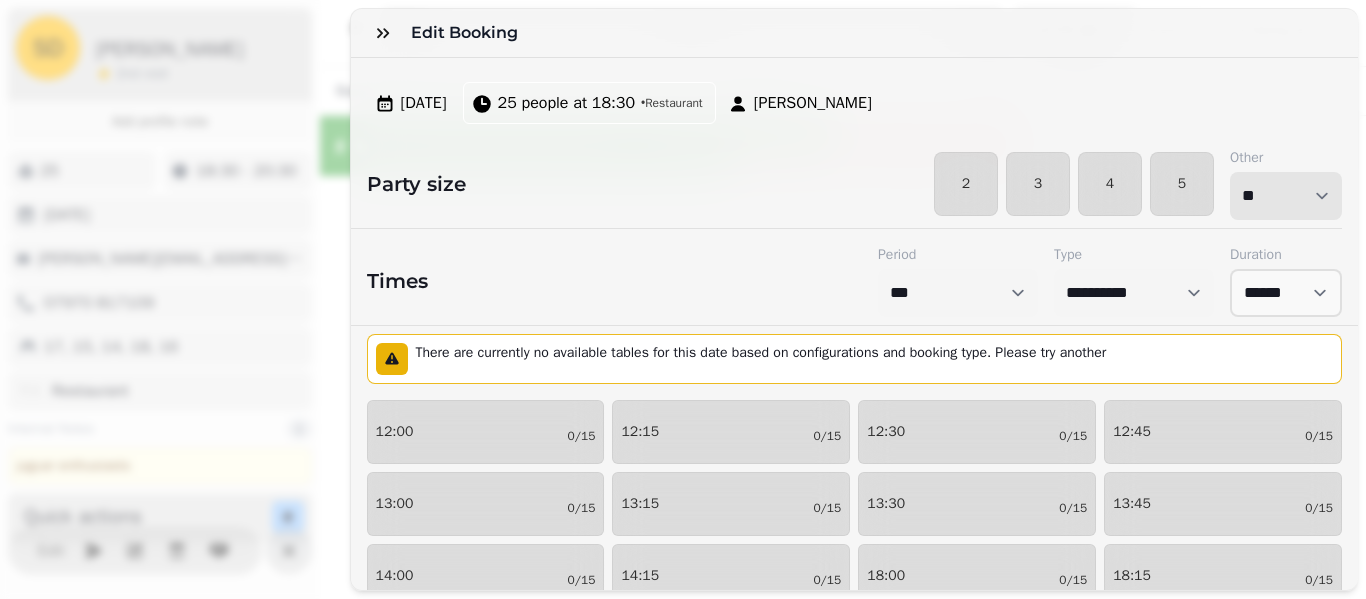 click on "* * * * * * * * * ** ** ** ** ** ** ** ** ** ** ** ** ** ** ** ** ** ** ** ** ** ** ** ** ** ** ** ** ** ** ** ** ** ** ** ** ** ** ** ** ** ** ** ** ** ** ** ** ** ** ** ** ** ** ** ** ** ** ** ** ** ** ** ** ** ** ** ** ** ** ** ** ** ** ** ** ** ** ** ** ** ** ** ** ** ** ** ** ** ** *** *** *** *** *** *** *** *** *** *** *** *** *** *** *** *** *** *** *** *** ***" at bounding box center (1286, 196) 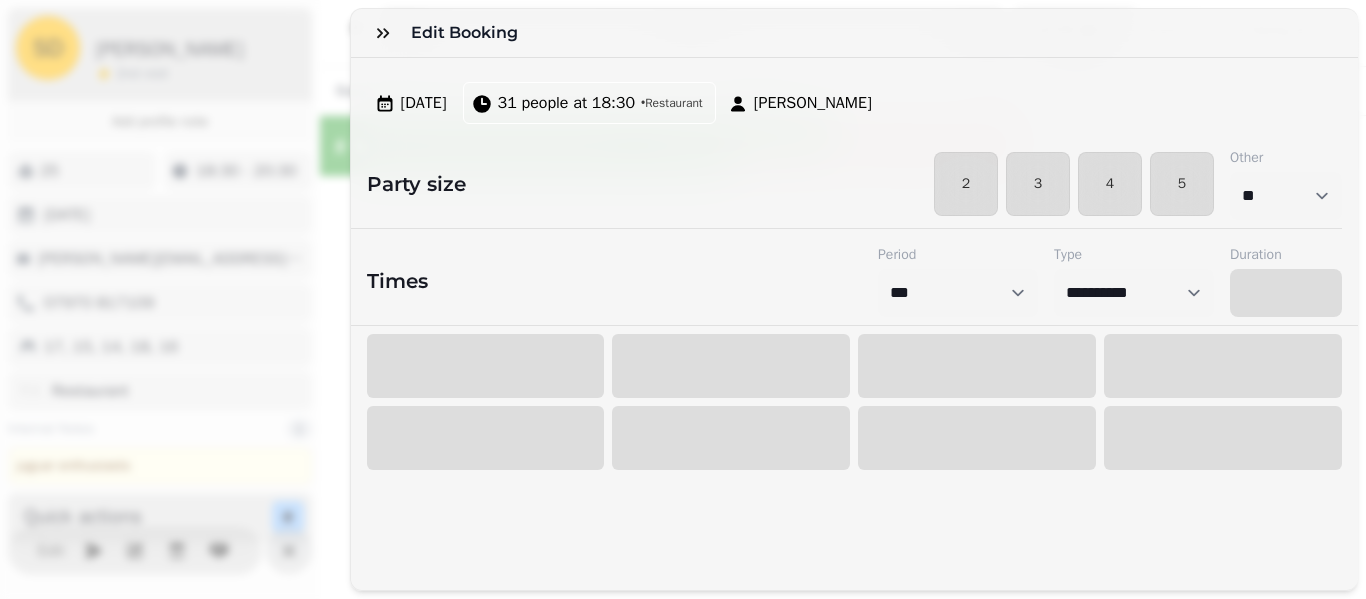 select on "****" 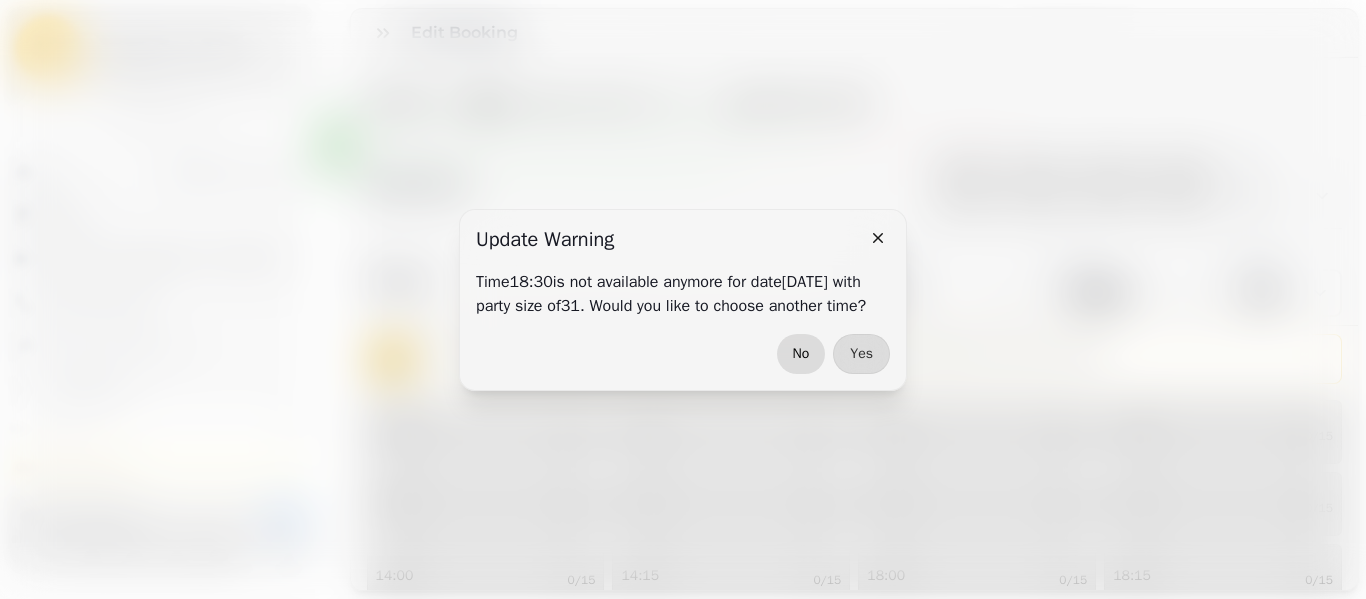 click on "No" at bounding box center [801, 354] 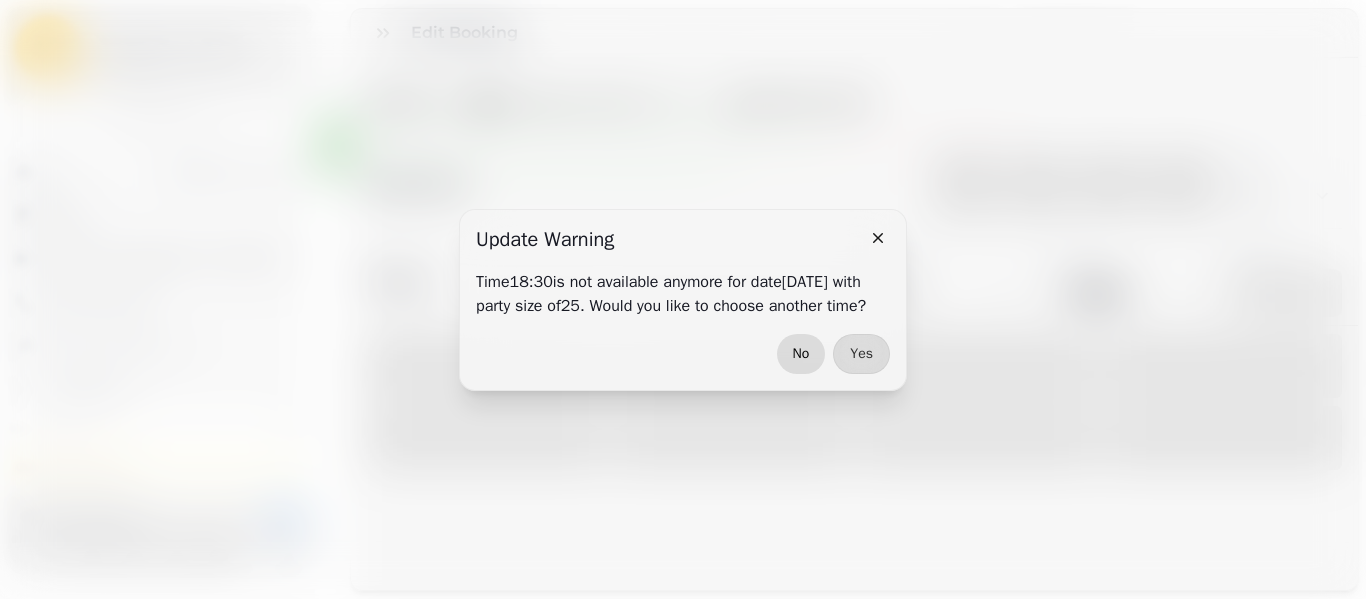 select on "****" 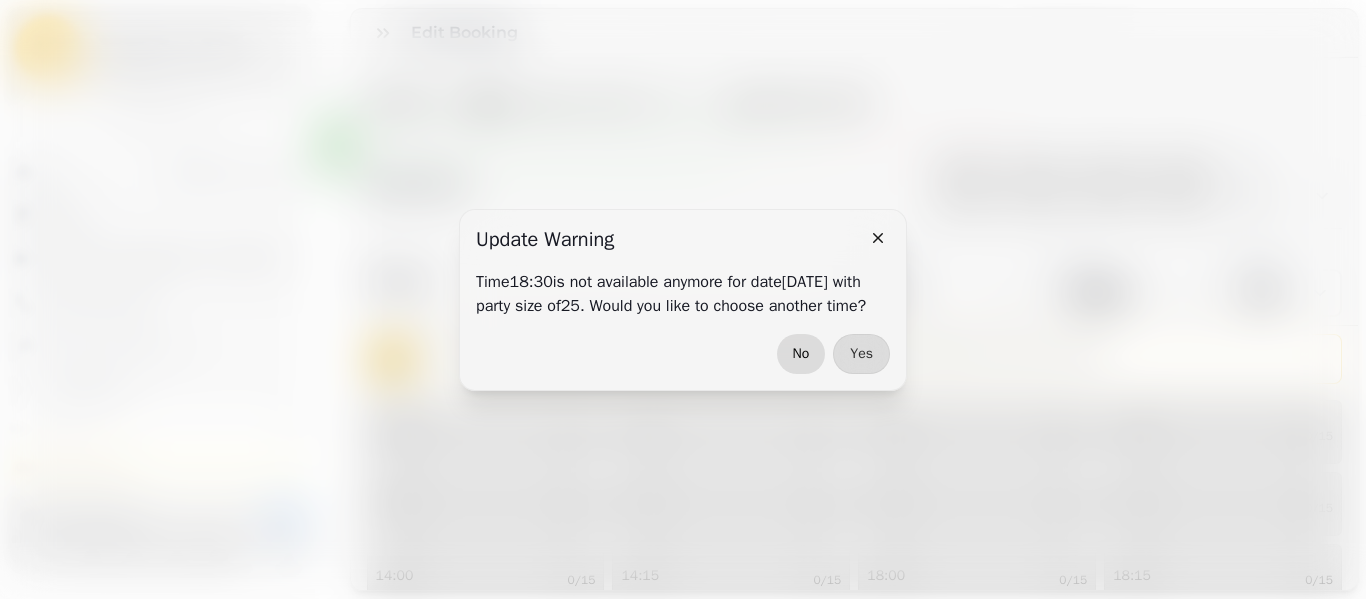 click on "No" at bounding box center (801, 354) 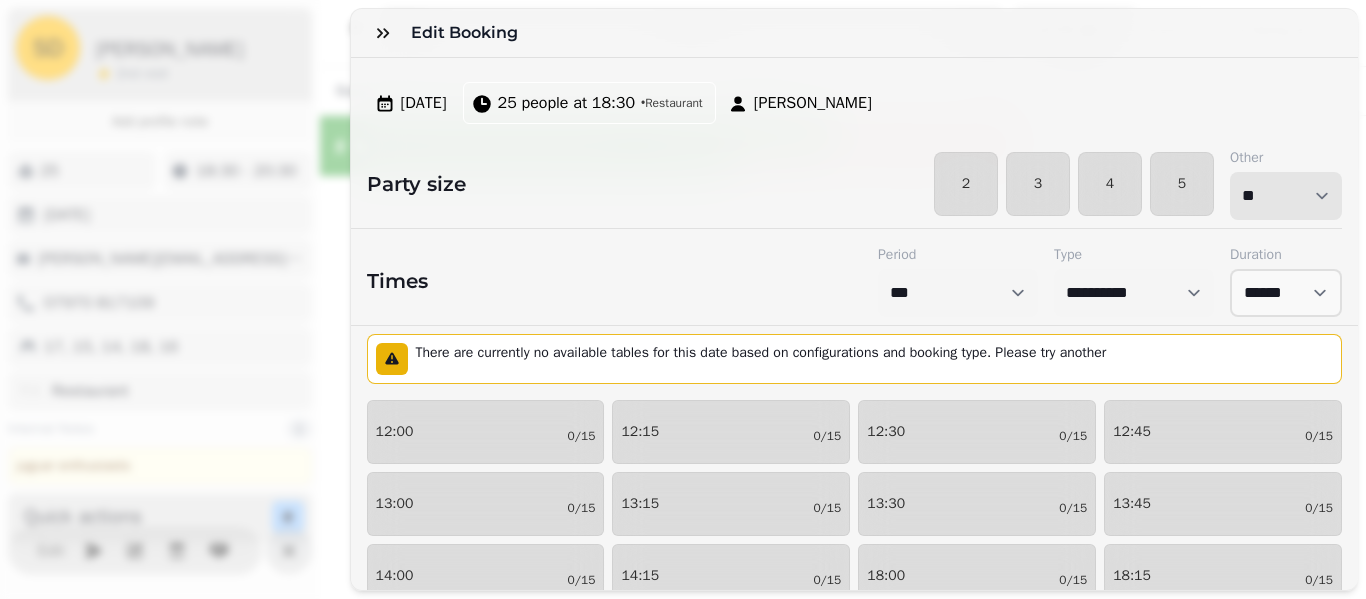 click on "* * * * * * * * * ** ** ** ** ** ** ** ** ** ** ** ** ** ** ** ** ** ** ** ** ** ** ** ** ** ** ** ** ** ** ** ** ** ** ** ** ** ** ** ** ** ** ** ** ** ** ** ** ** ** ** ** ** ** ** ** ** ** ** ** ** ** ** ** ** ** ** ** ** ** ** ** ** ** ** ** ** ** ** ** ** ** ** ** ** ** ** ** ** ** *** *** *** *** *** *** *** *** *** *** *** *** *** *** *** *** *** *** *** *** ***" at bounding box center [1286, 196] 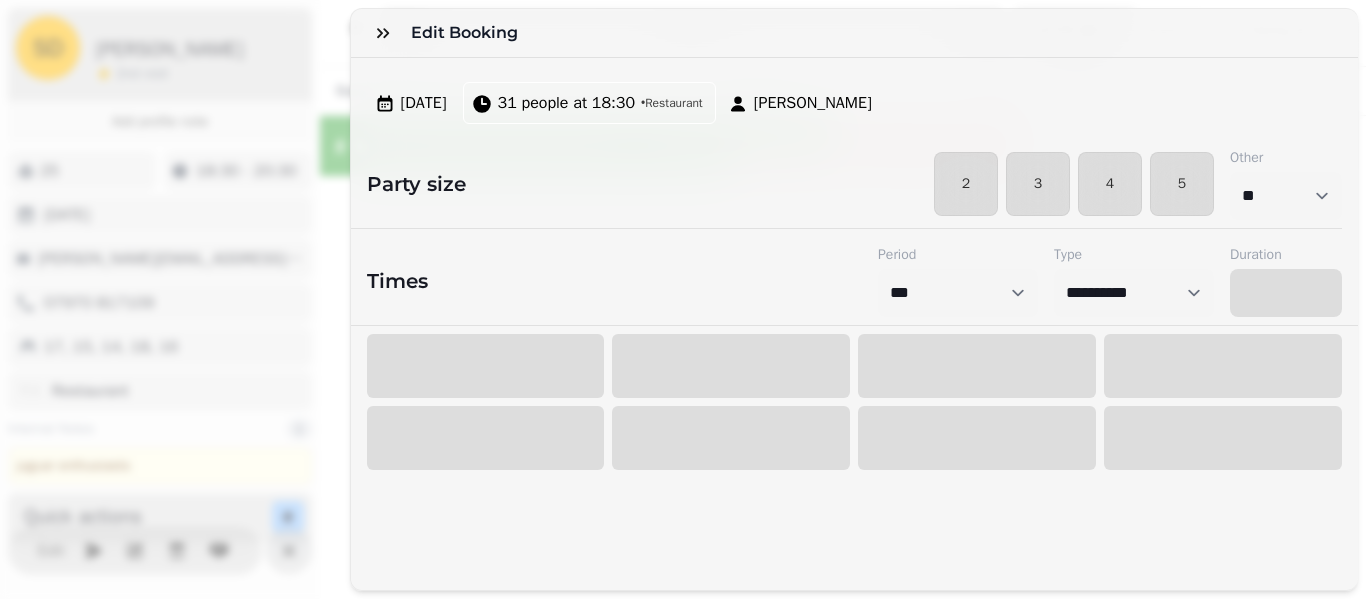 select on "****" 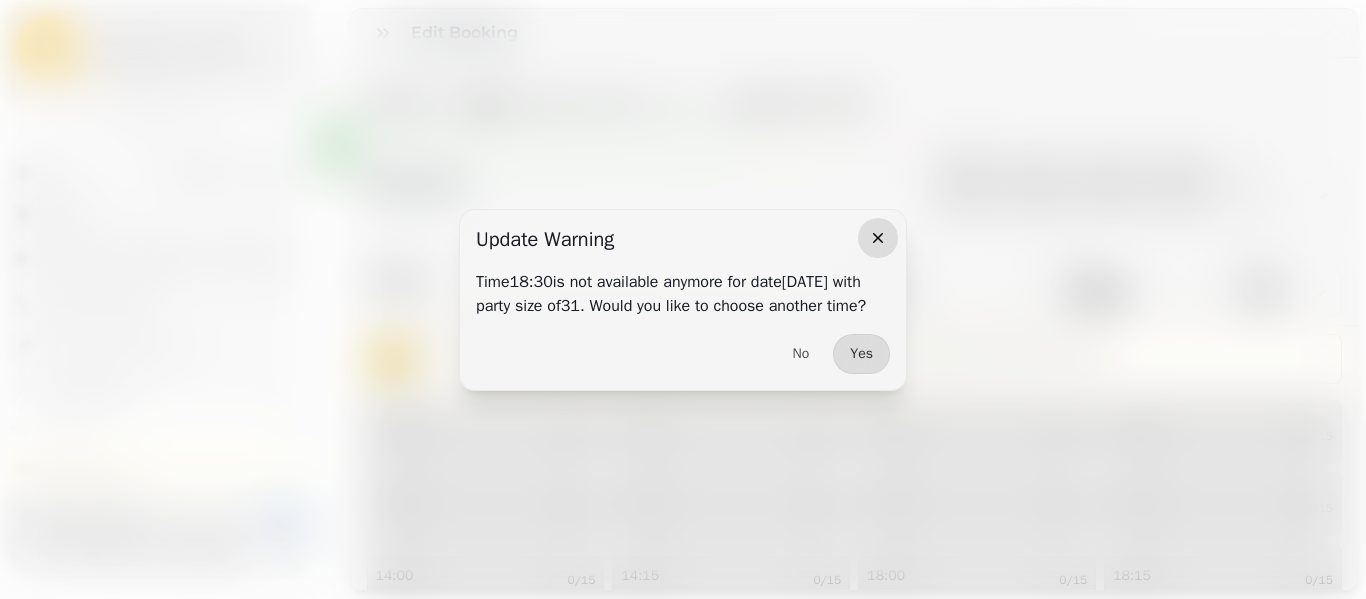 click 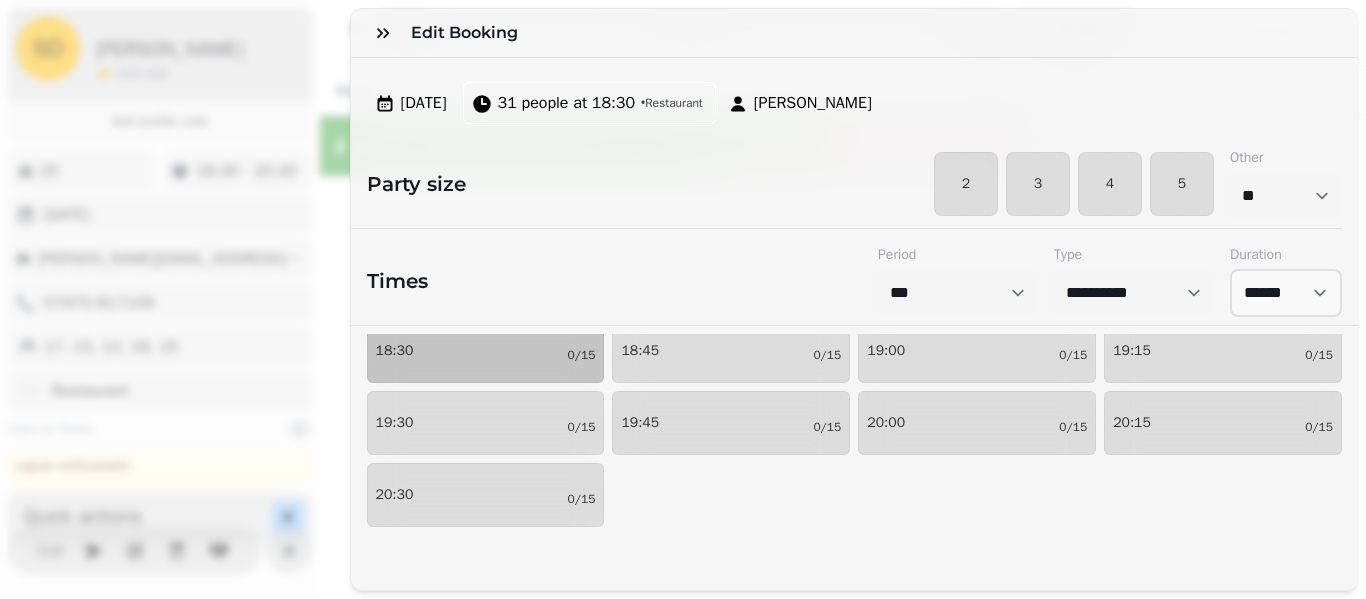 scroll, scrollTop: 314, scrollLeft: 0, axis: vertical 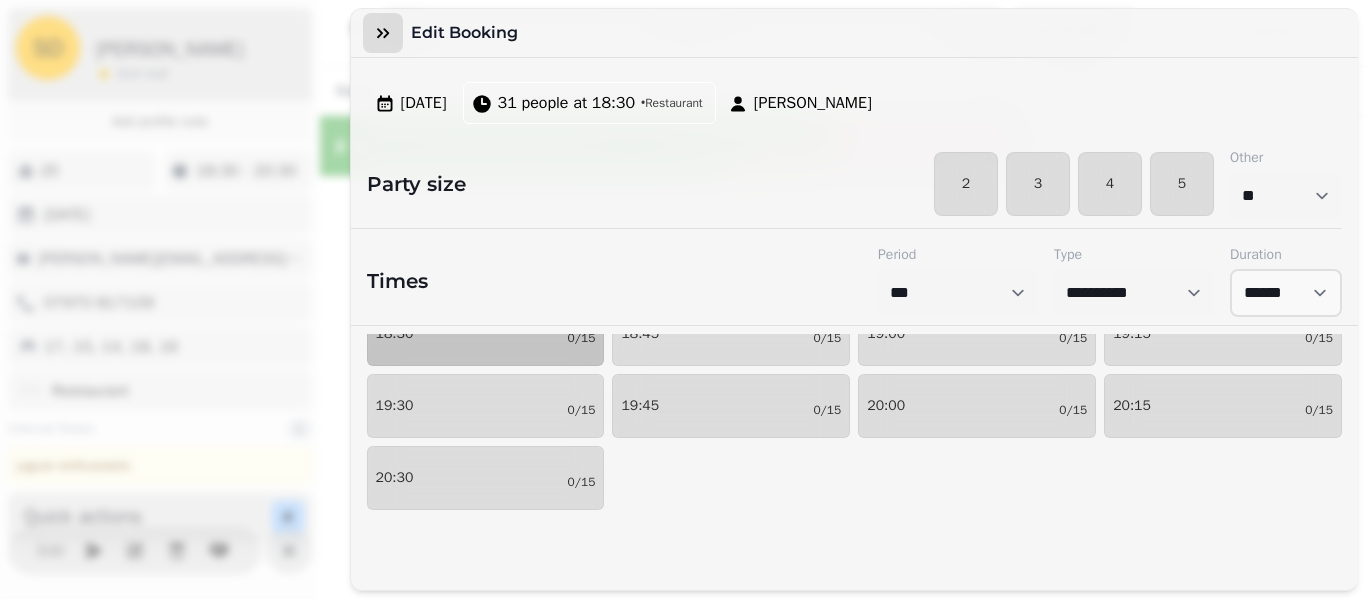 click 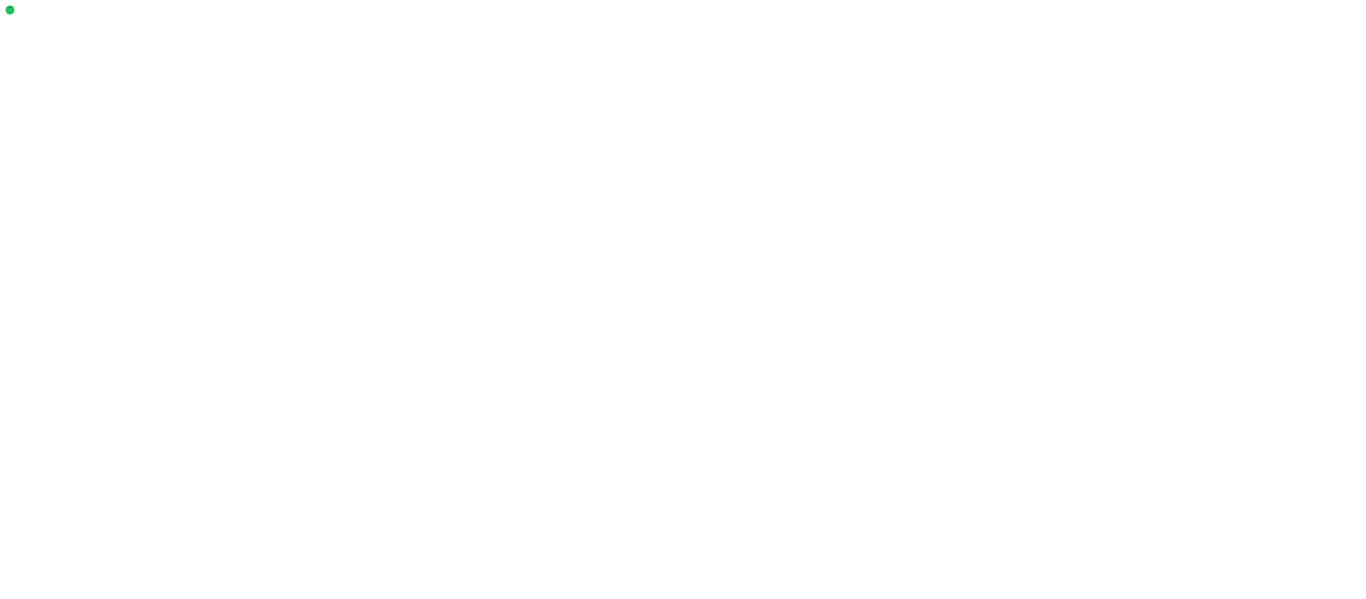 scroll, scrollTop: 0, scrollLeft: 0, axis: both 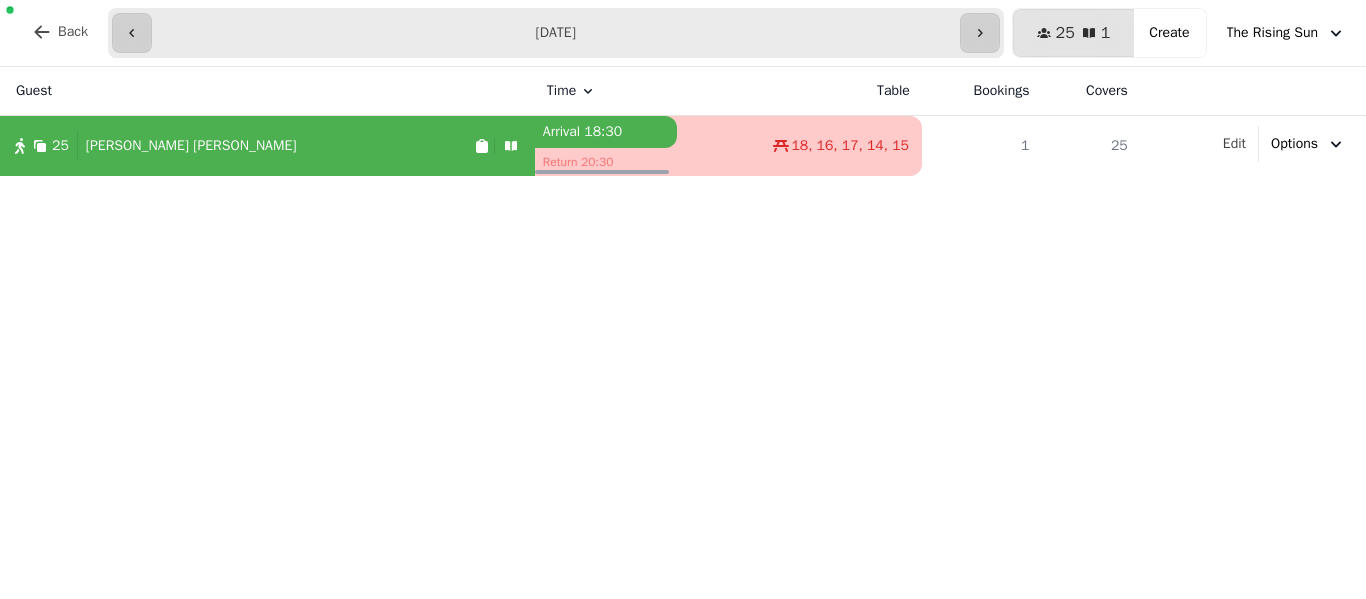 click on "[PERSON_NAME]" at bounding box center (191, 146) 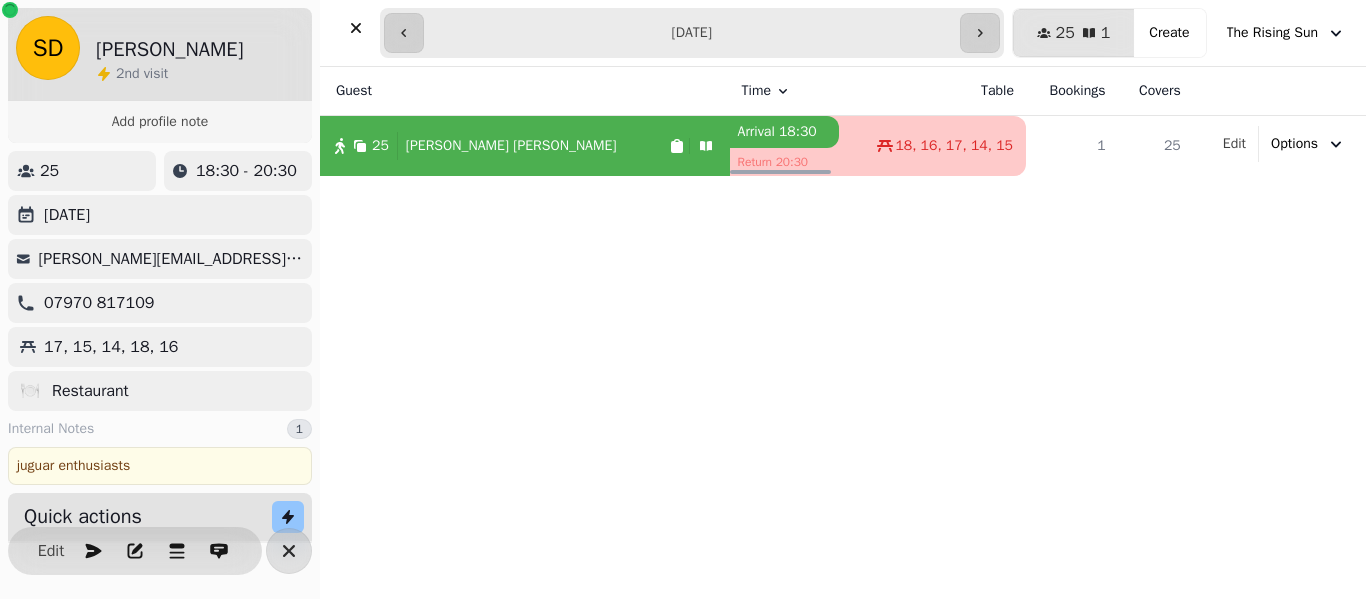 click on "25" at bounding box center [82, 171] 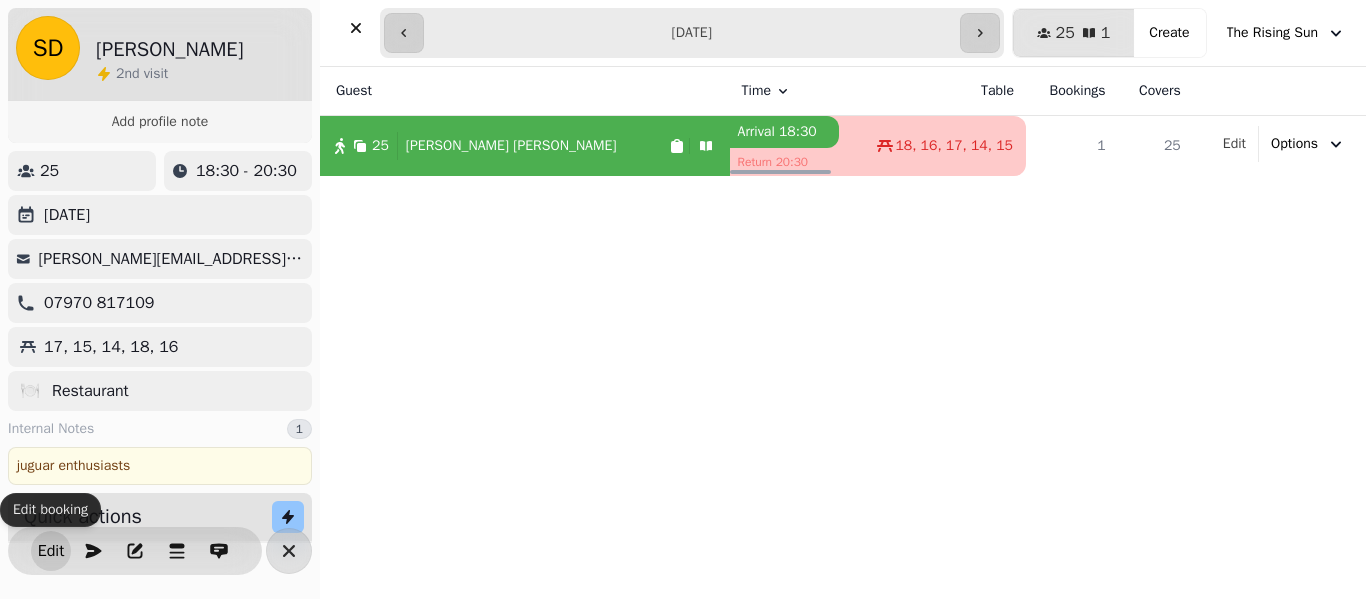 click on "Edit" at bounding box center (51, 551) 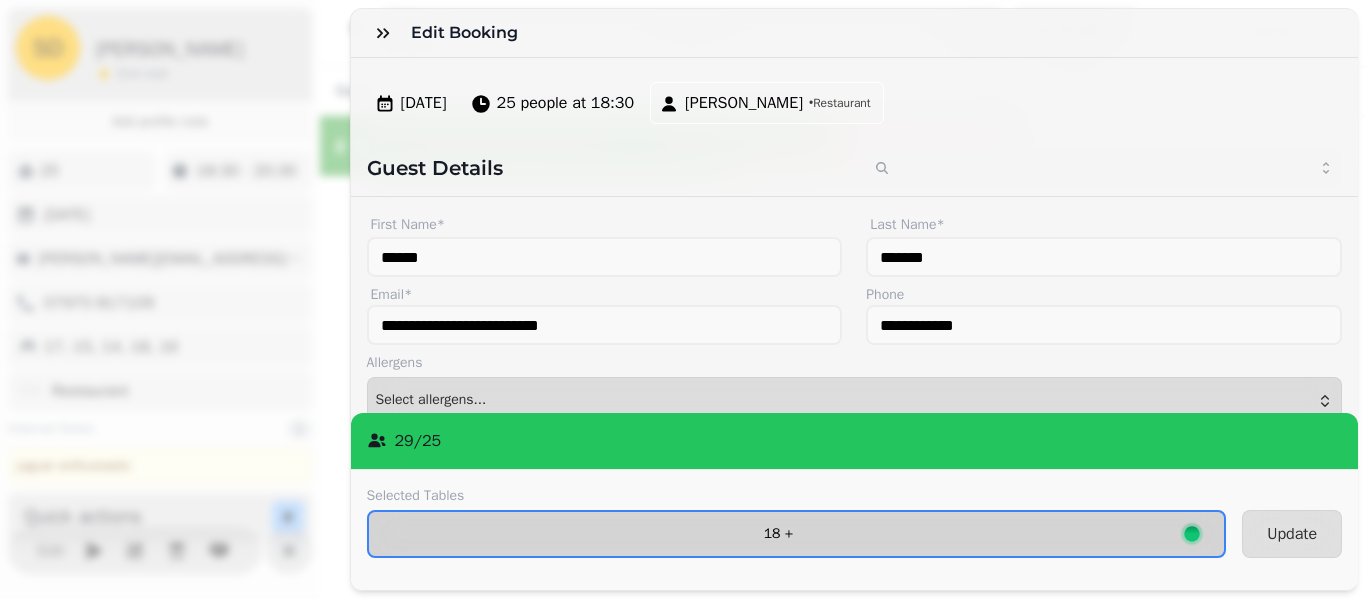 click on "18     +" at bounding box center (779, 534) 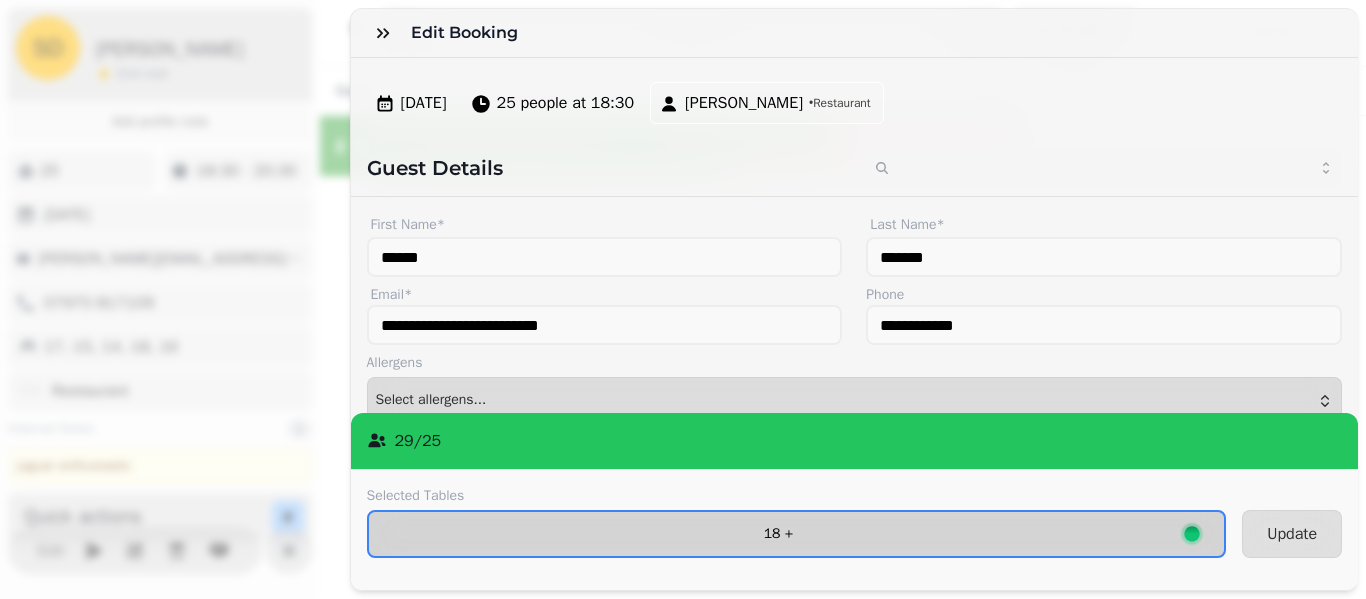 select on "**********" 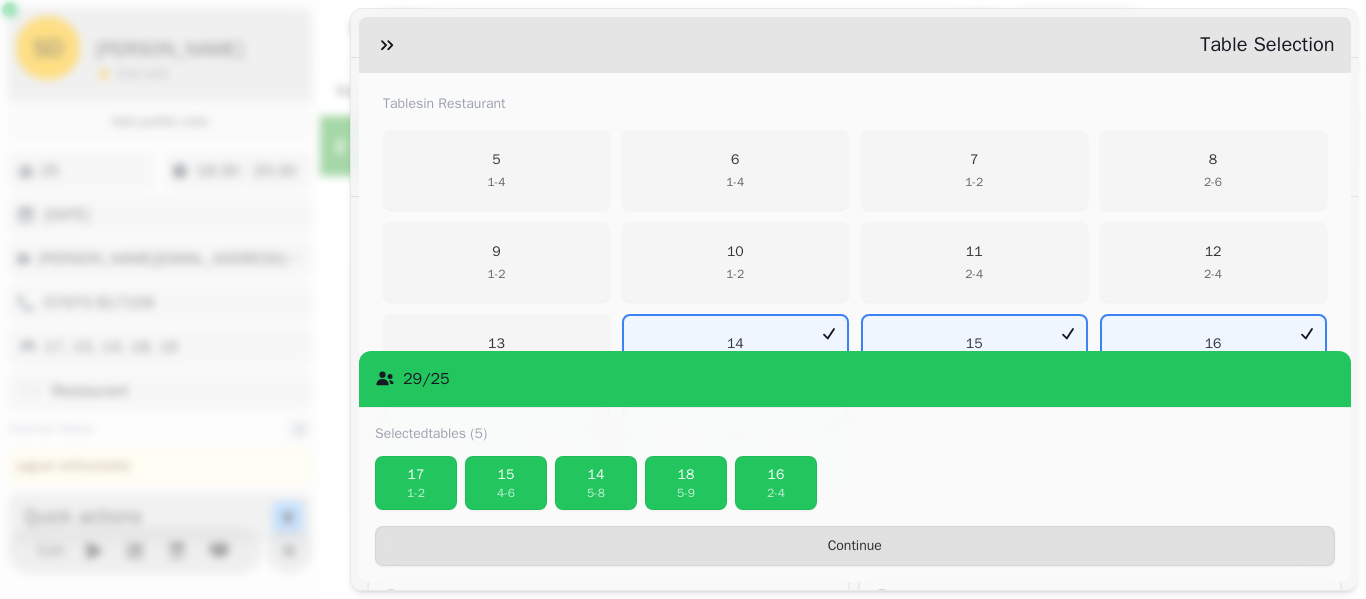 scroll, scrollTop: 508, scrollLeft: 0, axis: vertical 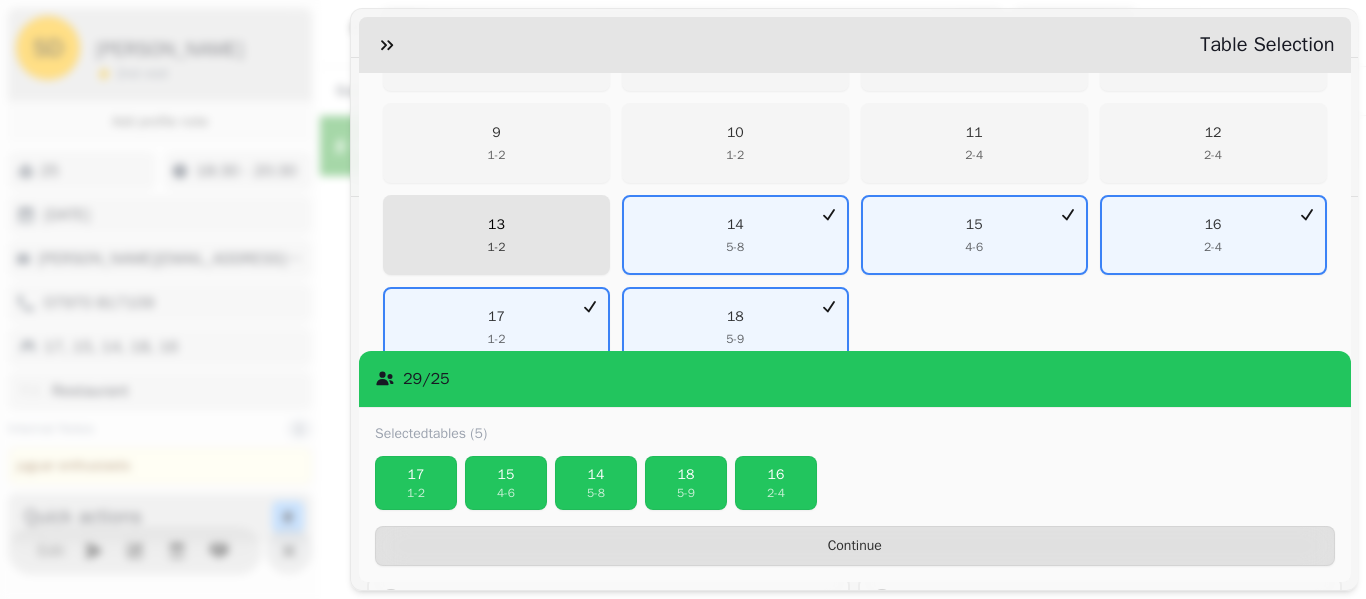 click on "13 1  -  2" at bounding box center [496, 235] 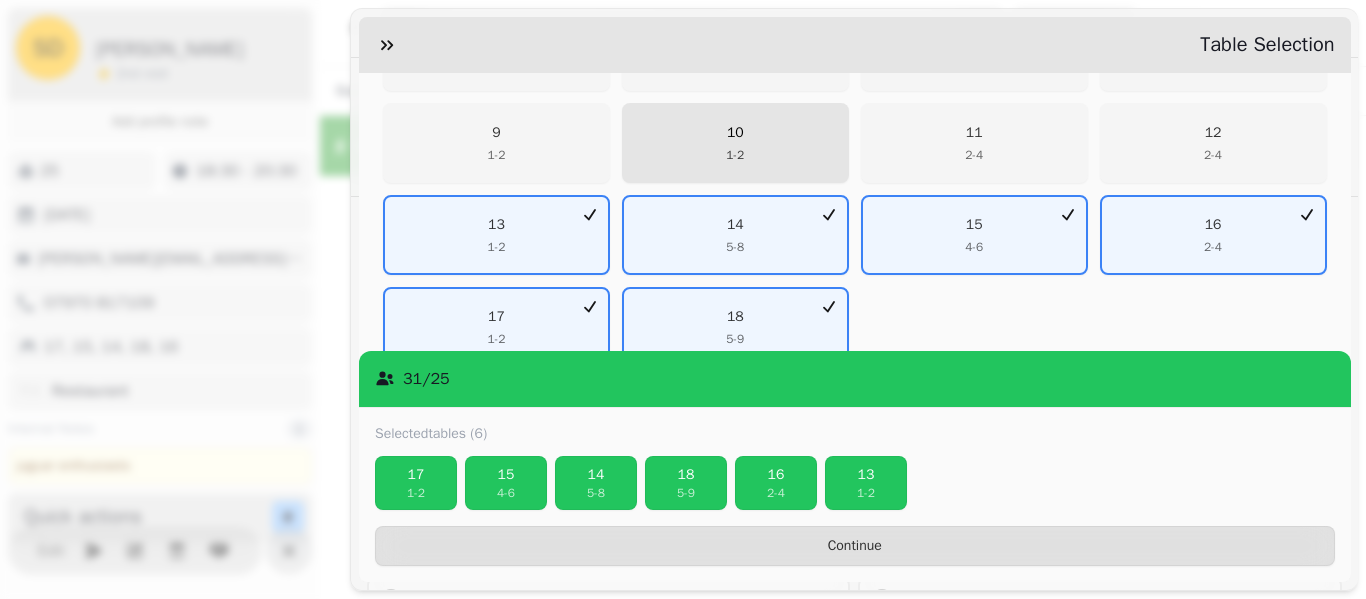 click on "10" at bounding box center (735, 133) 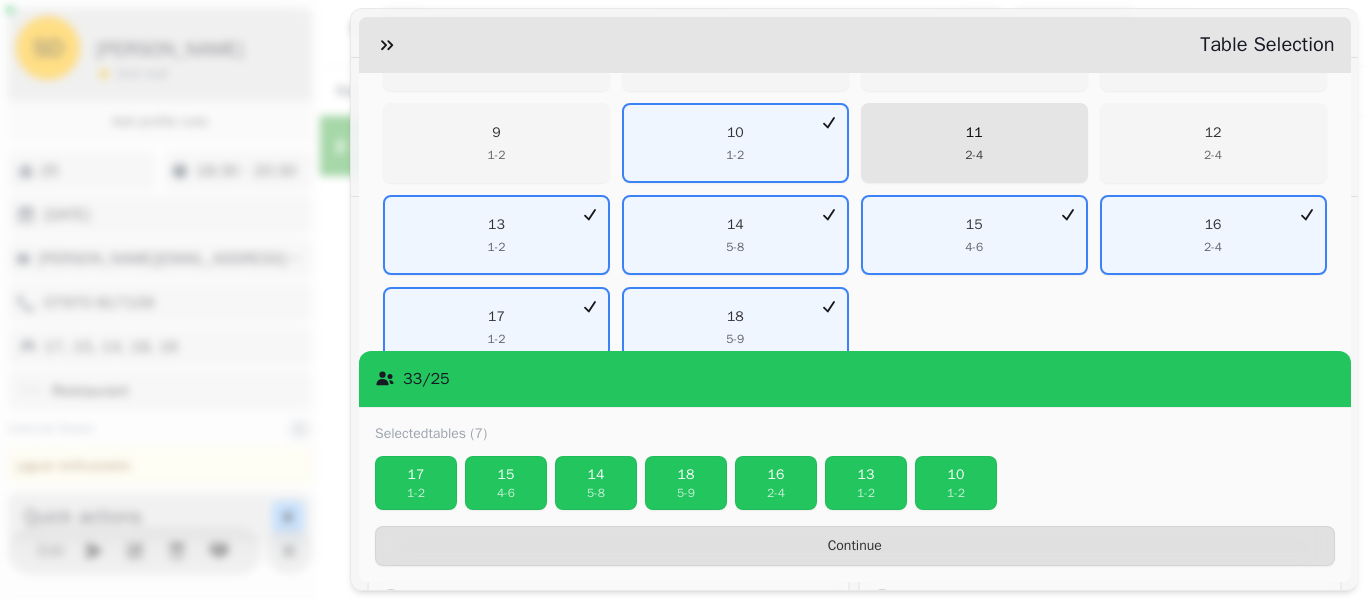click on "11 2  -  4" at bounding box center [973, 143] 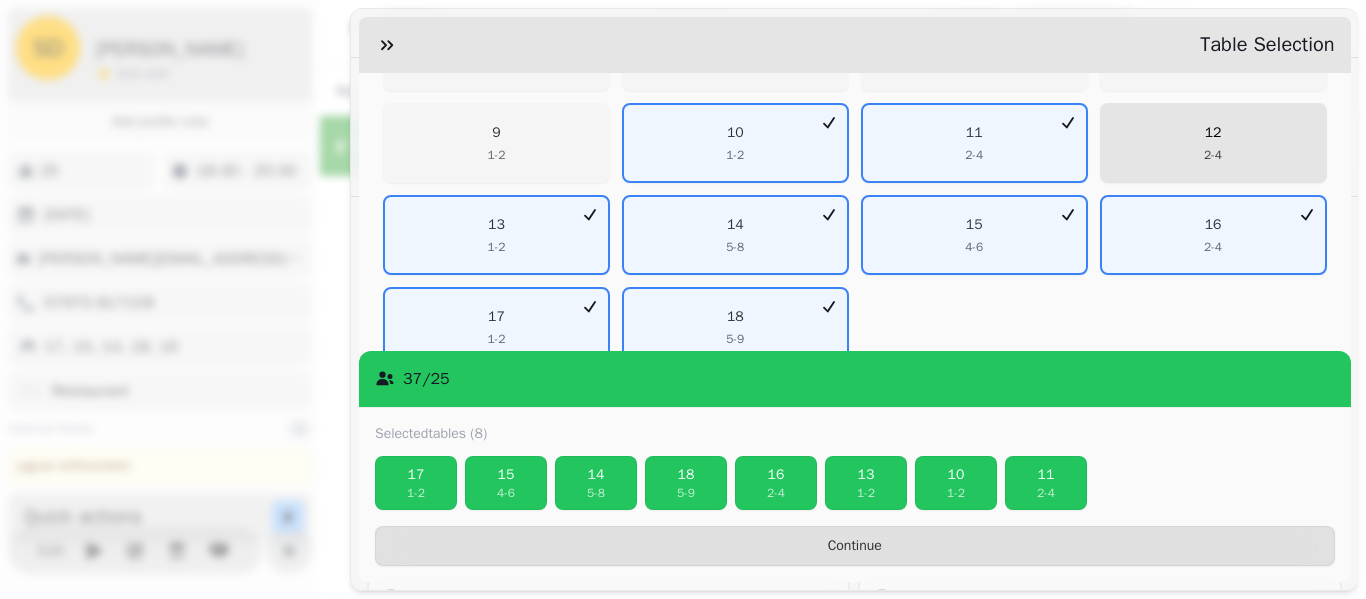 click on "12 2  -  4" at bounding box center (1212, 143) 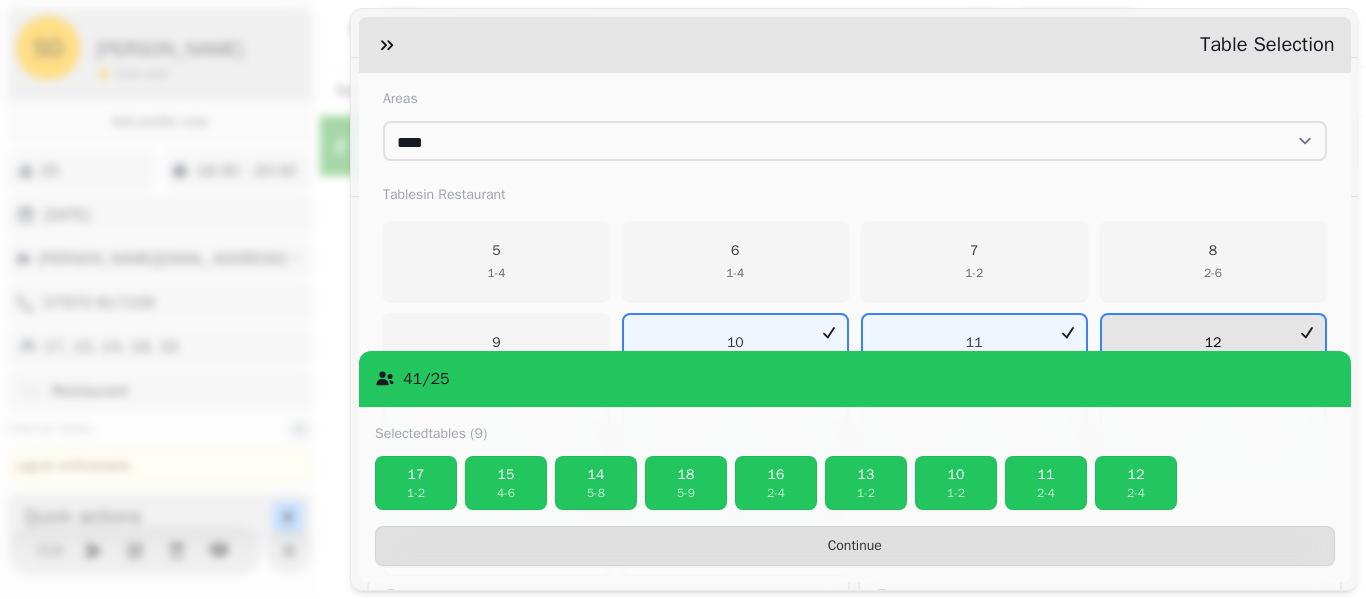 scroll, scrollTop: 283, scrollLeft: 0, axis: vertical 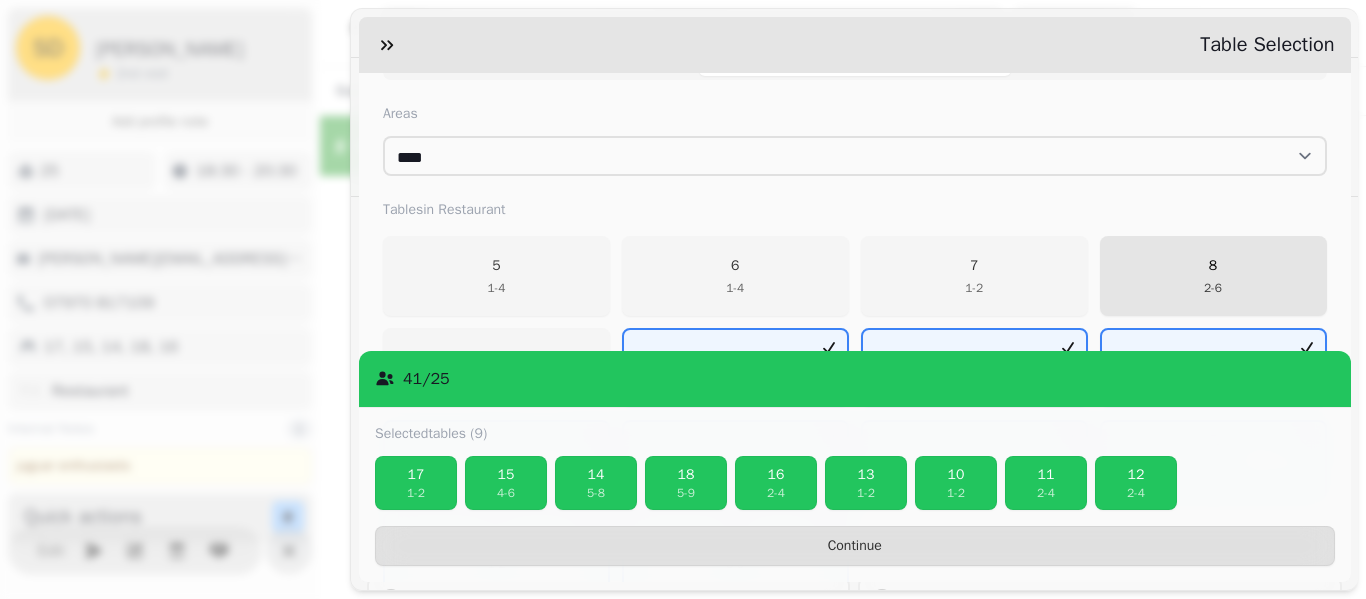 click on "8 2  -  6" at bounding box center [1212, 276] 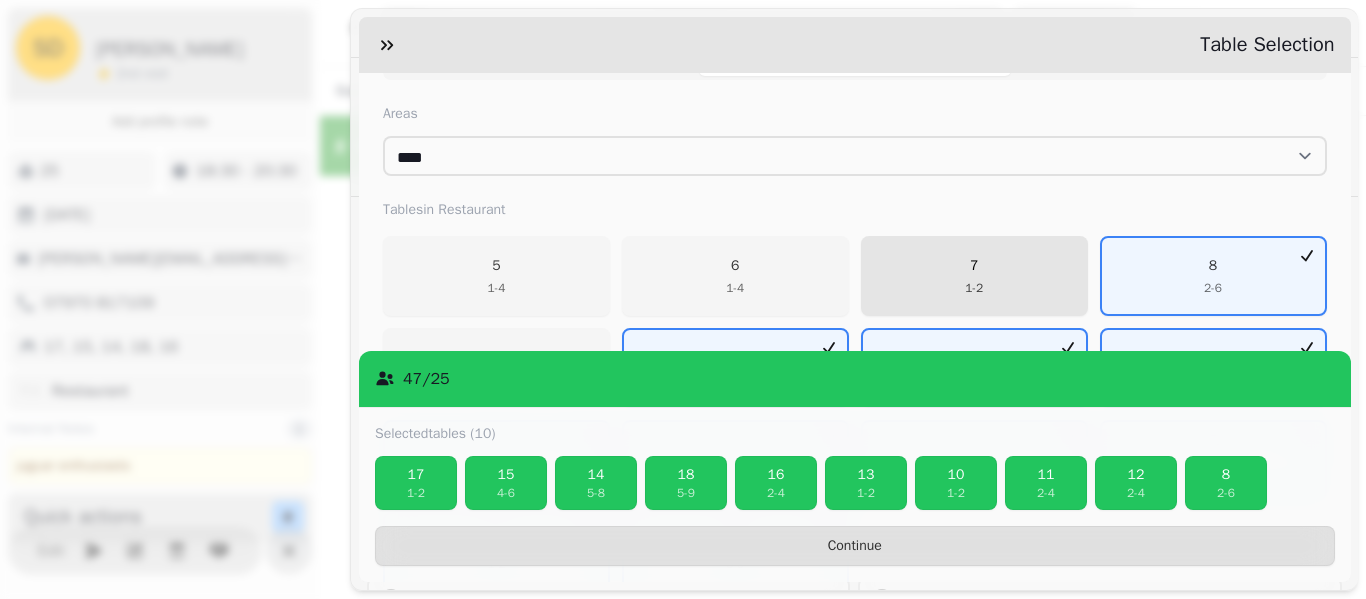 click on "7 1  -  2" at bounding box center [973, 276] 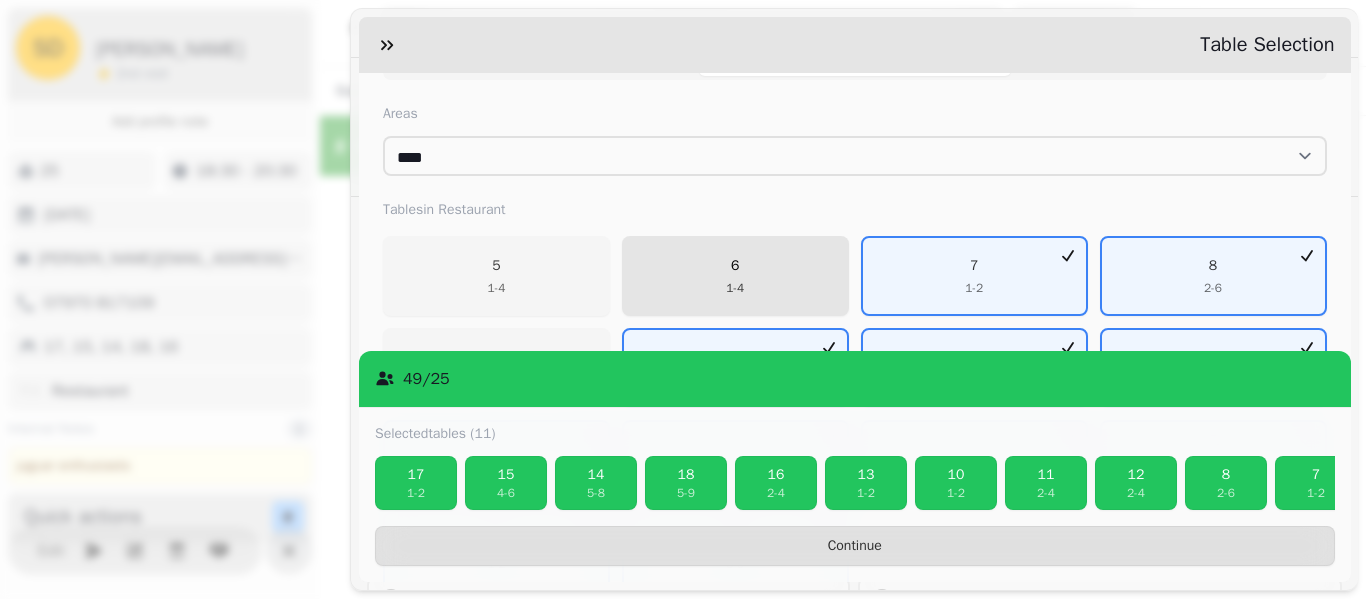 click on "6 1  -  4" at bounding box center [734, 276] 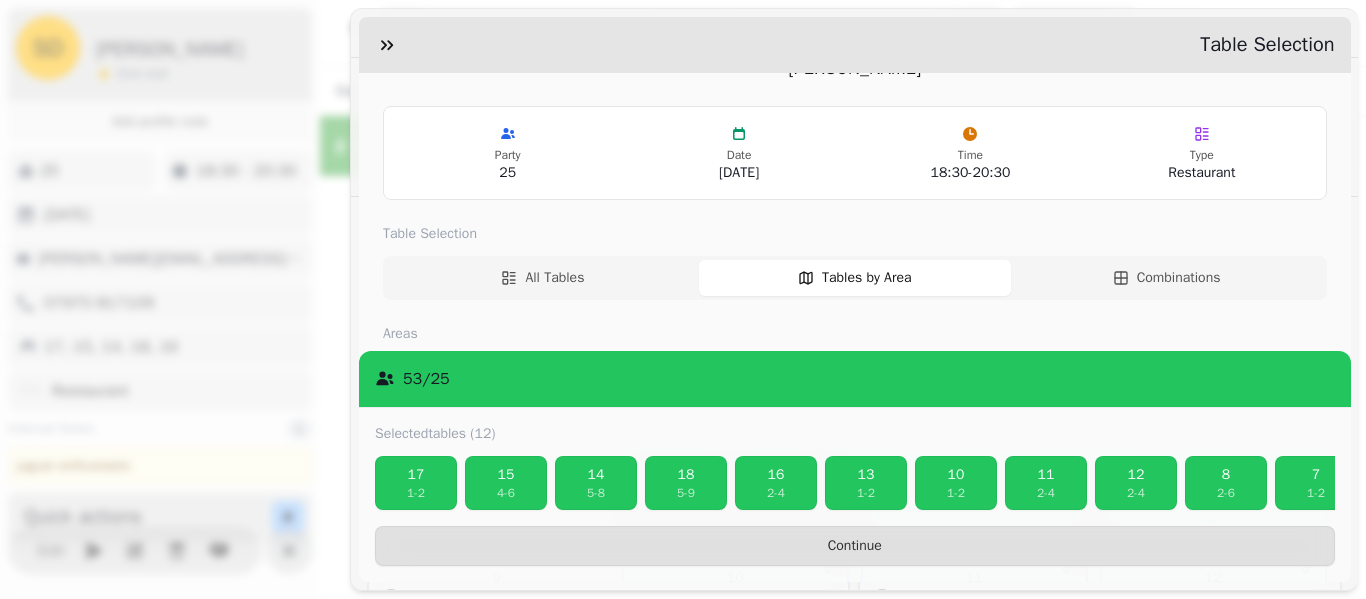scroll, scrollTop: 0, scrollLeft: 0, axis: both 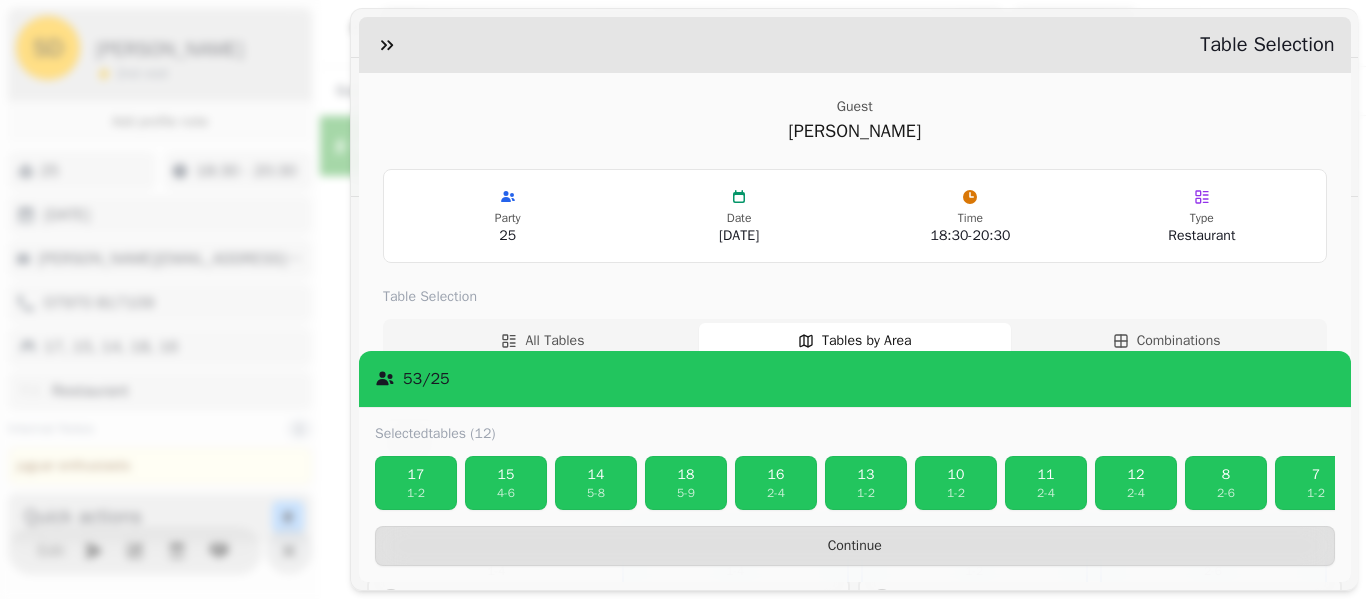 click on "25" at bounding box center [507, 236] 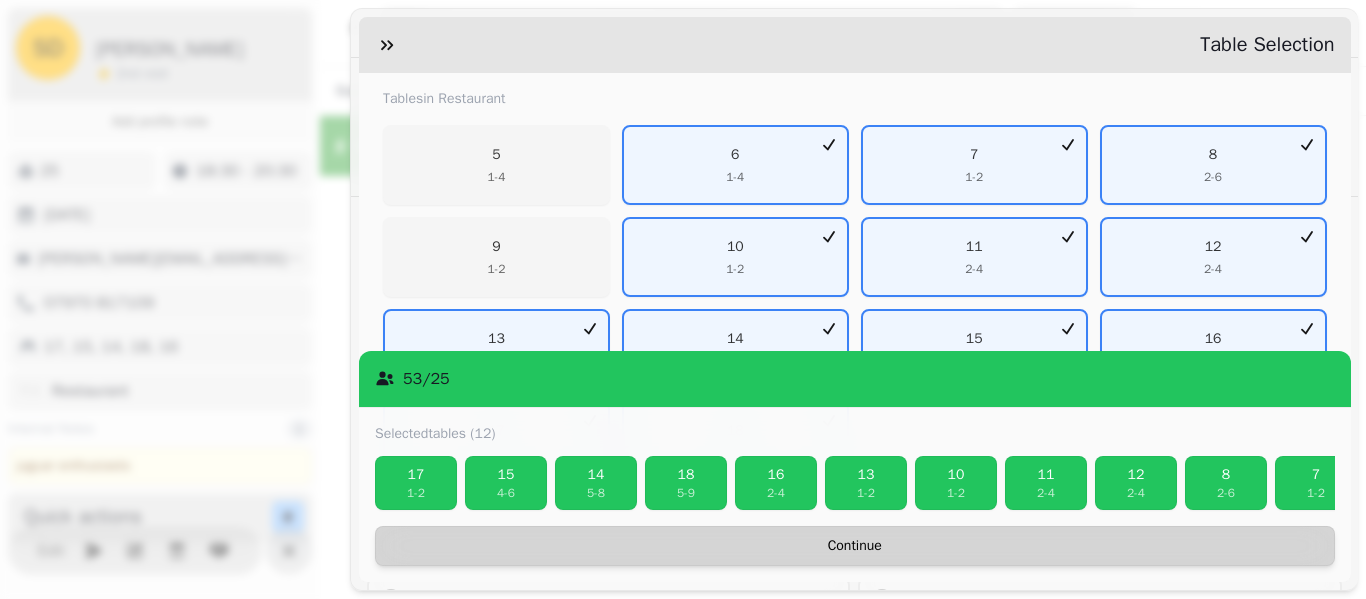 scroll, scrollTop: 401, scrollLeft: 0, axis: vertical 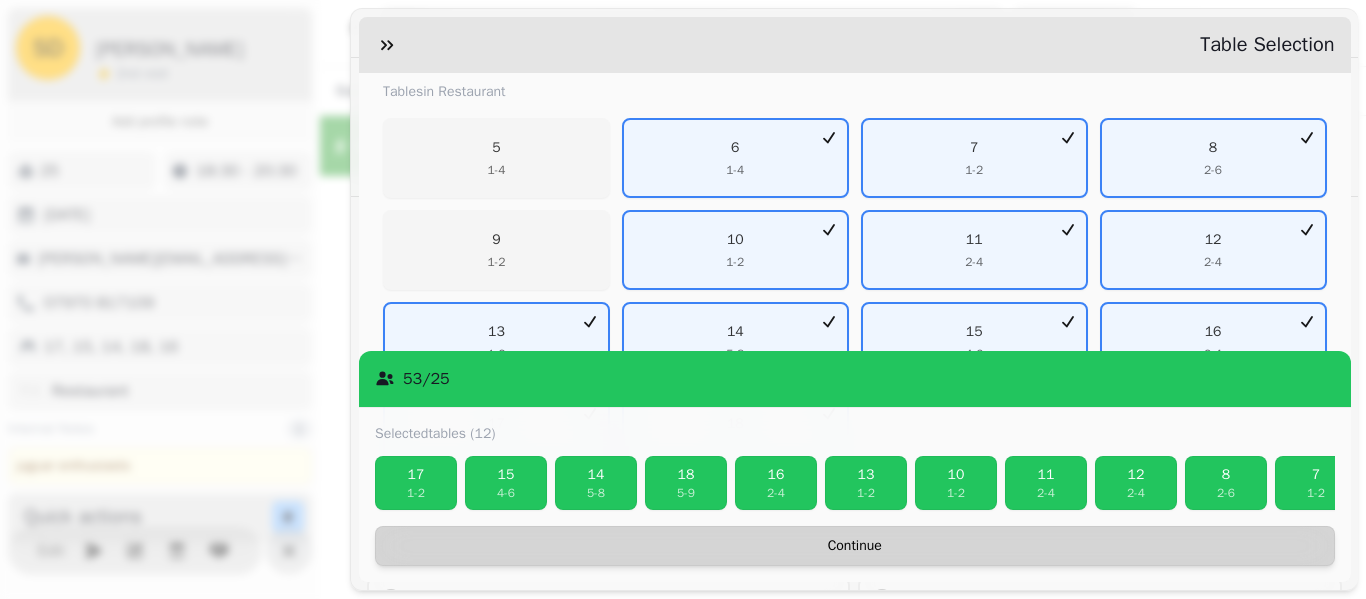 click on "Continue" at bounding box center (855, 546) 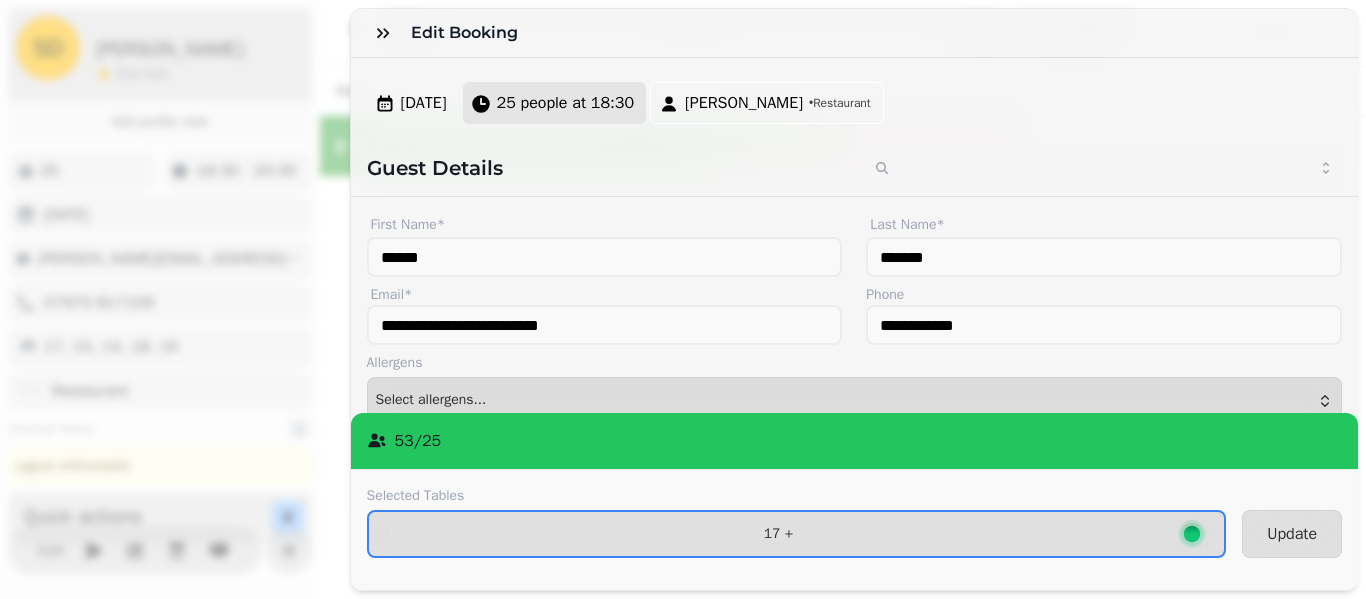 click on "25 people at 18:30" at bounding box center (565, 103) 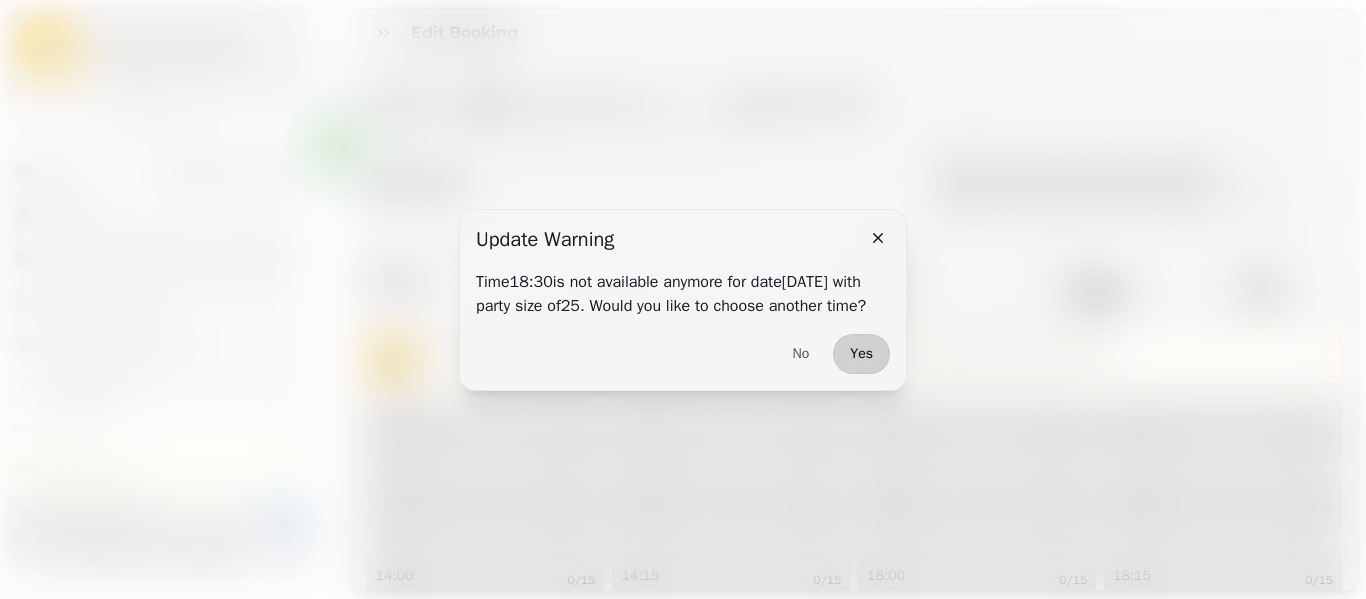 click on "Yes" at bounding box center (861, 354) 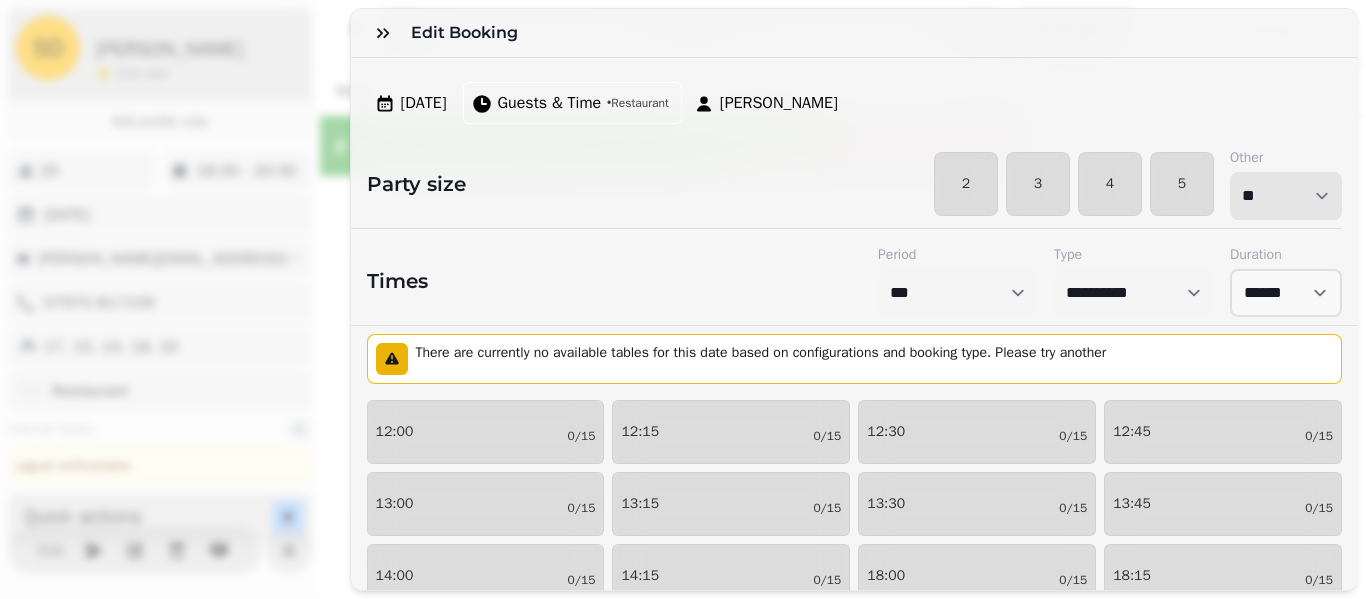 click on "* * * * * * * * * ** ** ** ** ** ** ** ** ** ** ** ** ** ** ** ** ** ** ** ** ** ** ** ** ** ** ** ** ** ** ** ** ** ** ** ** ** ** ** ** ** ** ** ** ** ** ** ** ** ** ** ** ** ** ** ** ** ** ** ** ** ** ** ** ** ** ** ** ** ** ** ** ** ** ** ** ** ** ** ** ** ** ** ** ** ** ** ** ** ** *** *** *** *** *** *** *** *** *** *** *** *** *** *** *** *** *** *** *** *** ***" at bounding box center [1286, 196] 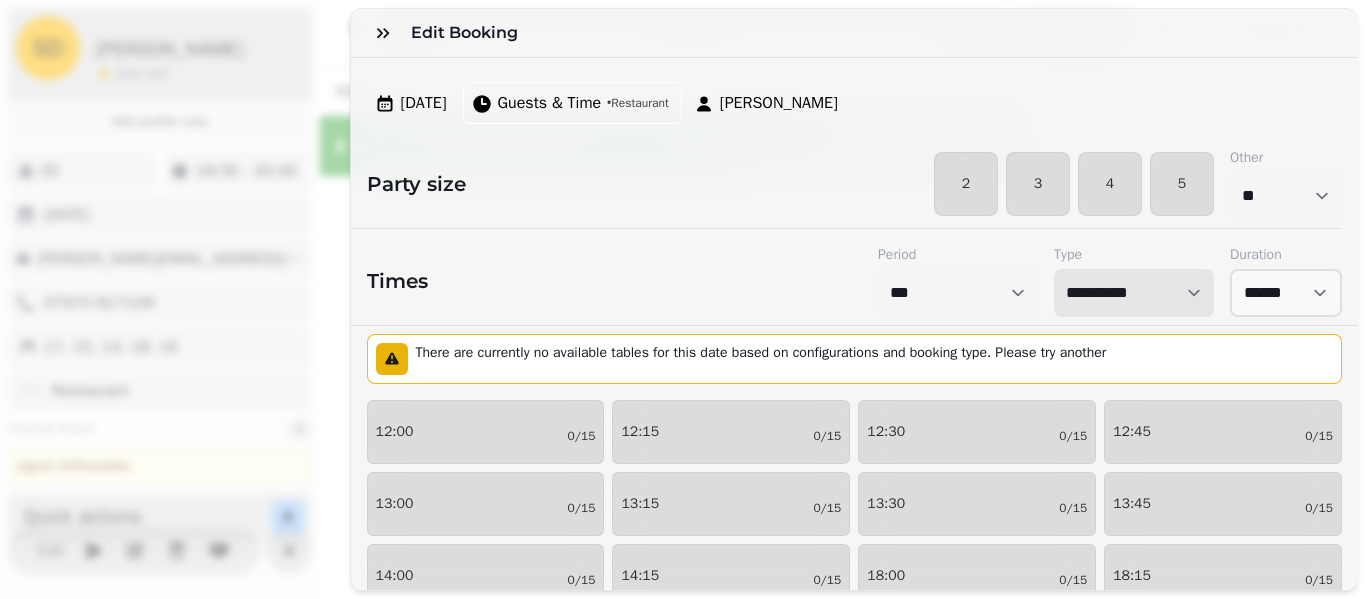 click on "**********" at bounding box center (1134, 293) 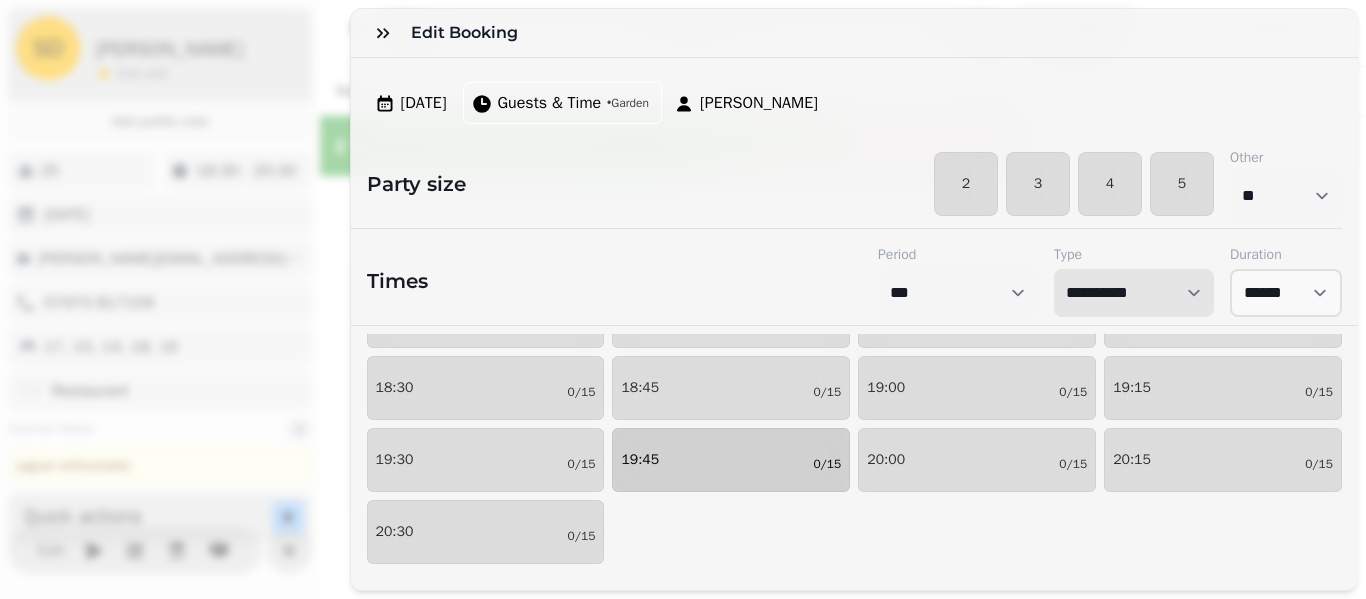 scroll, scrollTop: 254, scrollLeft: 0, axis: vertical 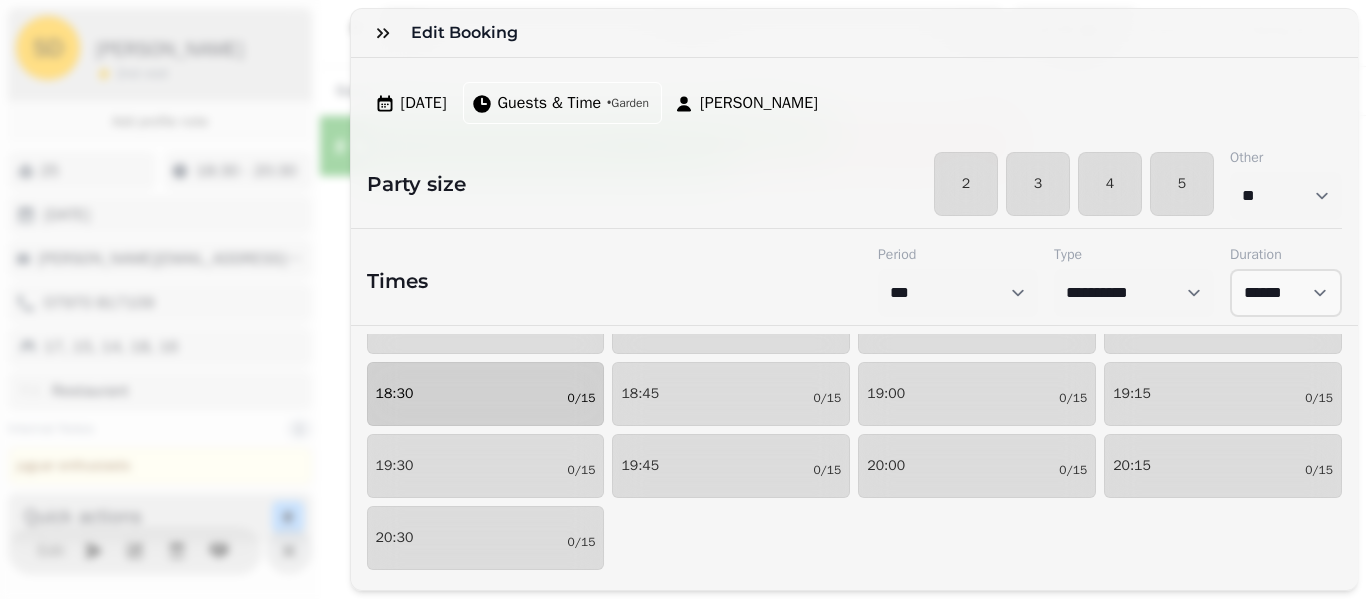 click on "18:30 0/15" at bounding box center [486, 394] 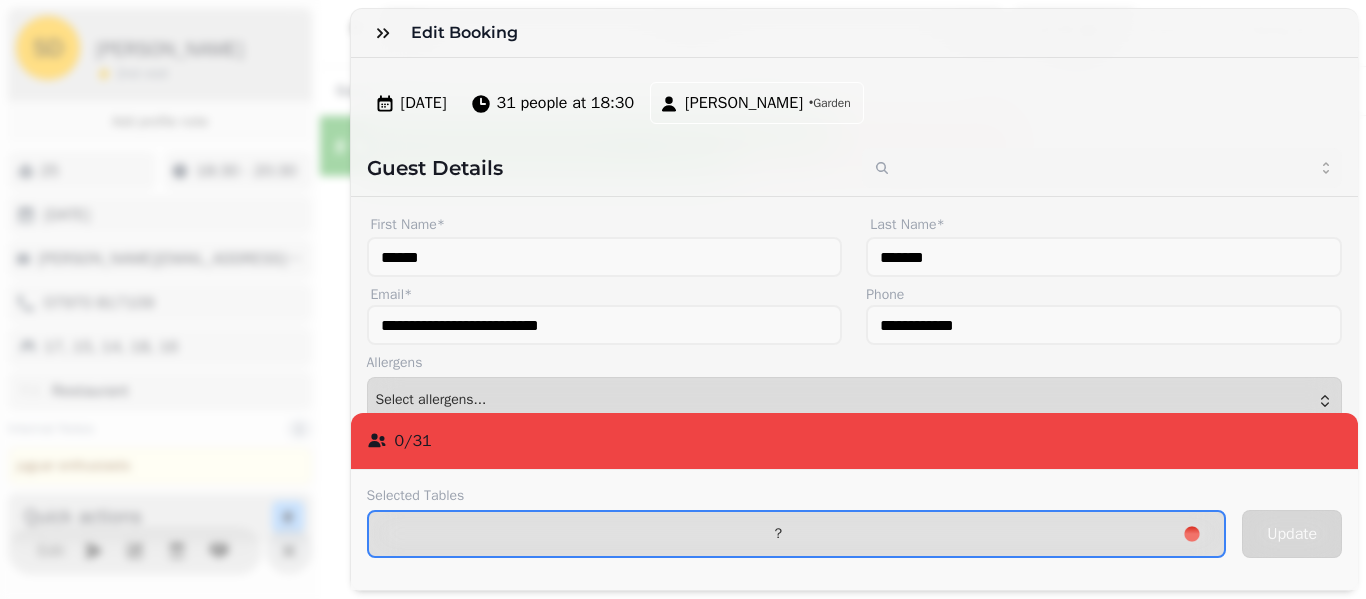 click on "Select allergens..." at bounding box center (855, 401) 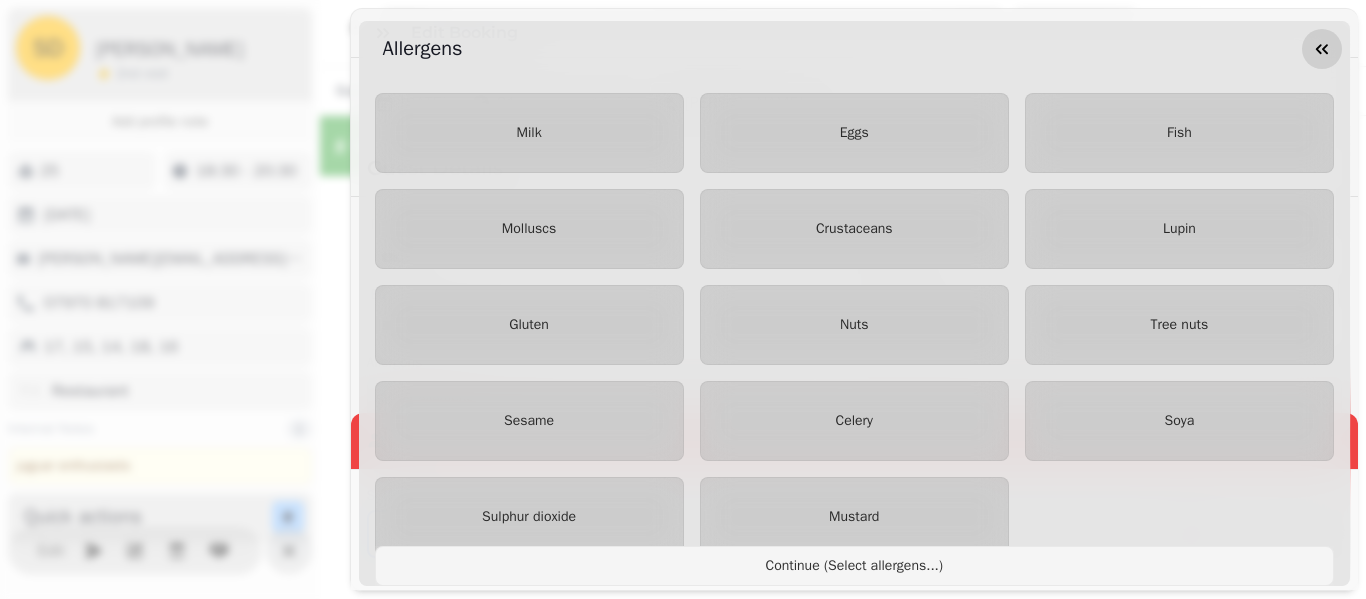 click 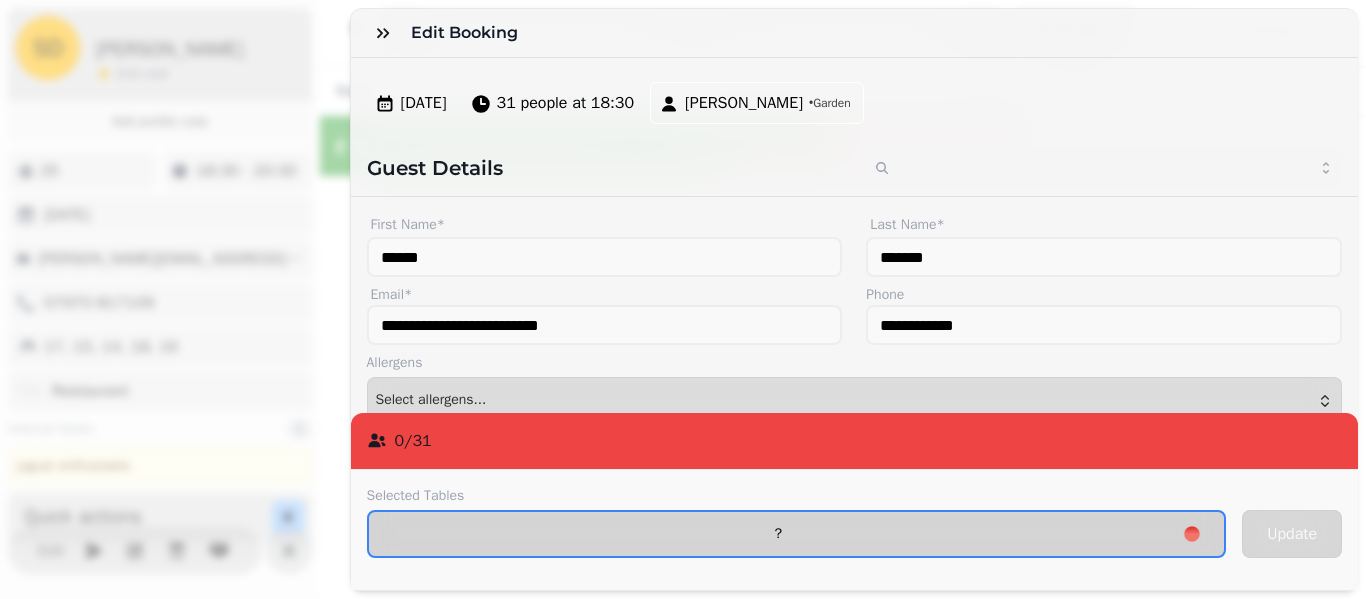 click on "?" at bounding box center (797, 534) 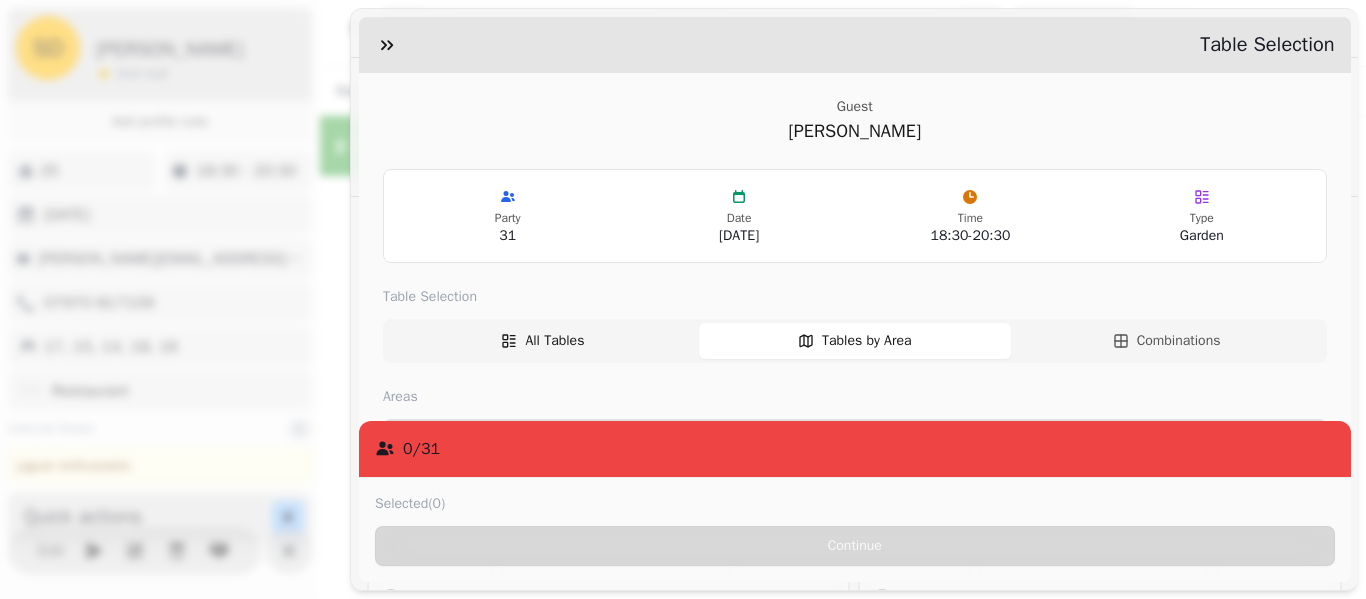 click on "All Tables" at bounding box center (554, 341) 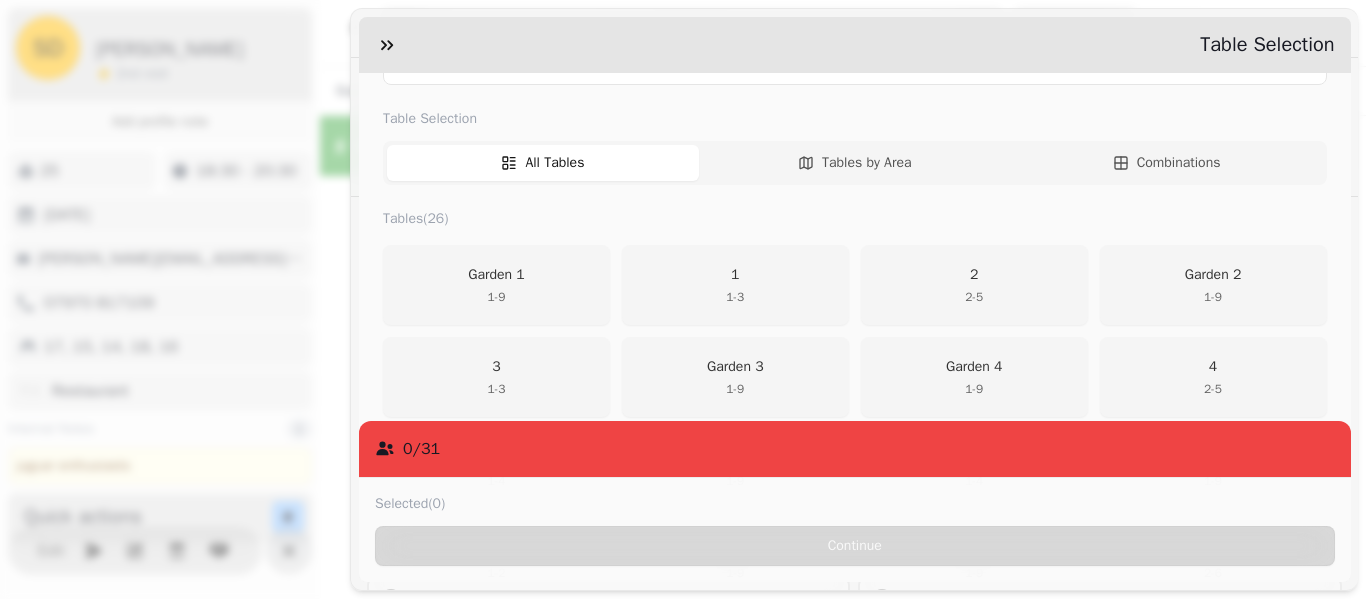 scroll, scrollTop: 295, scrollLeft: 0, axis: vertical 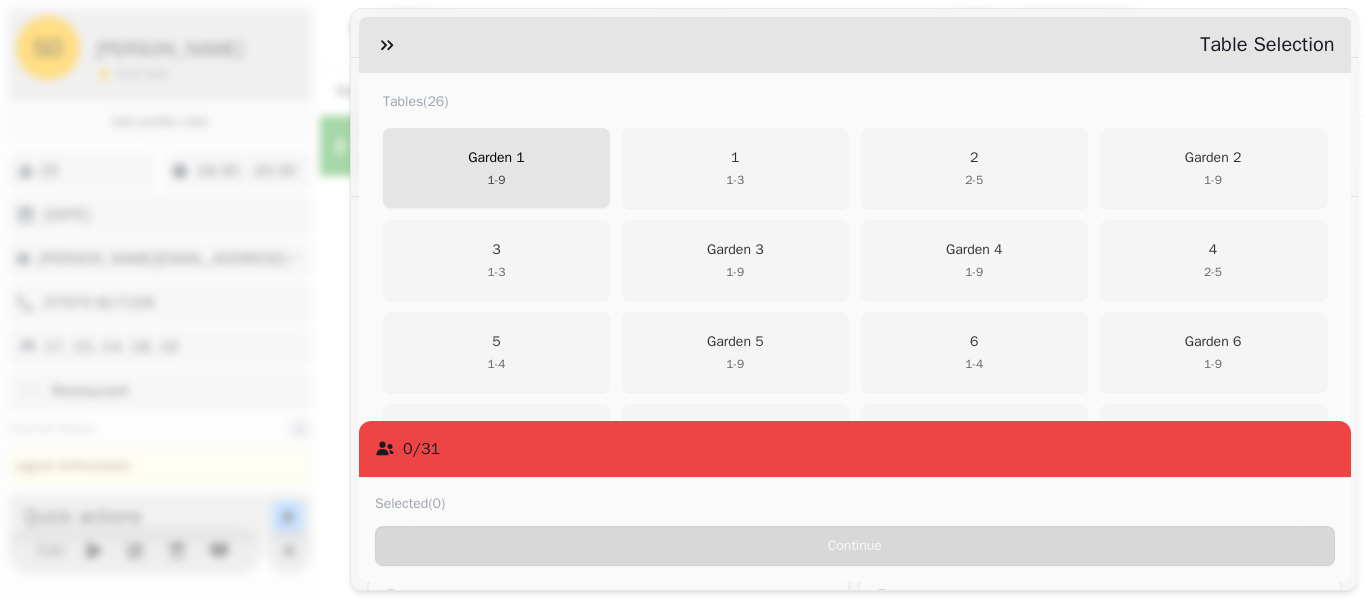 click on "Garden 1 1  -  9" at bounding box center (496, 168) 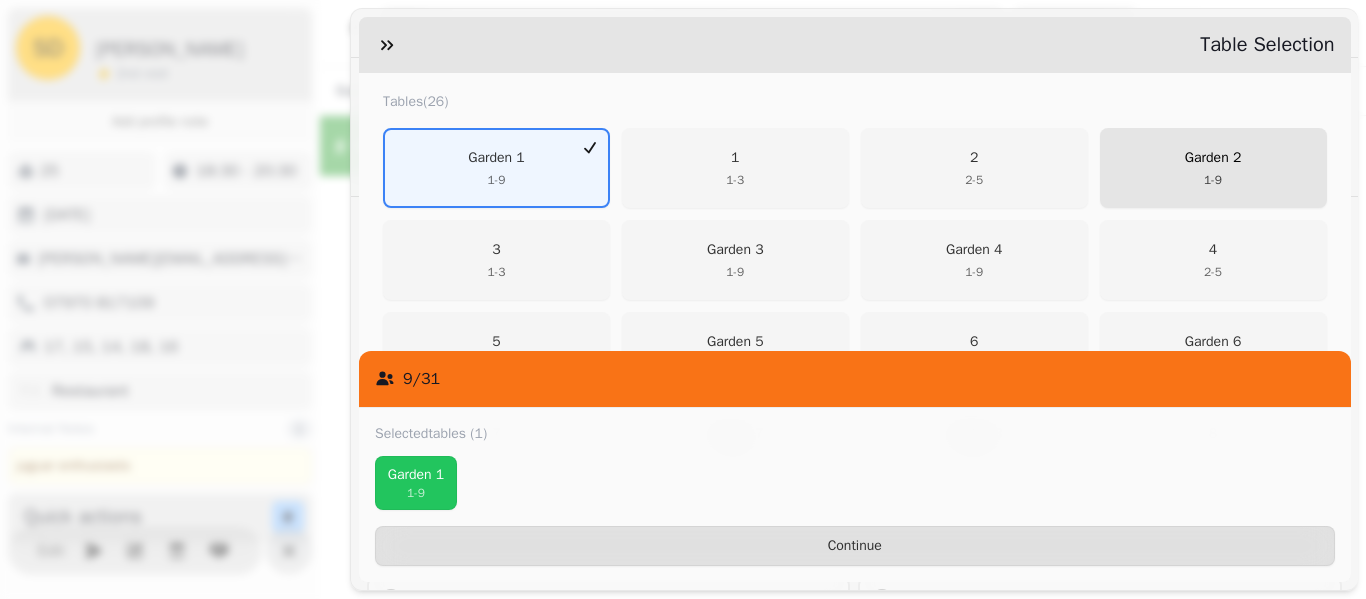 click on "1  -  9" at bounding box center (1212, 180) 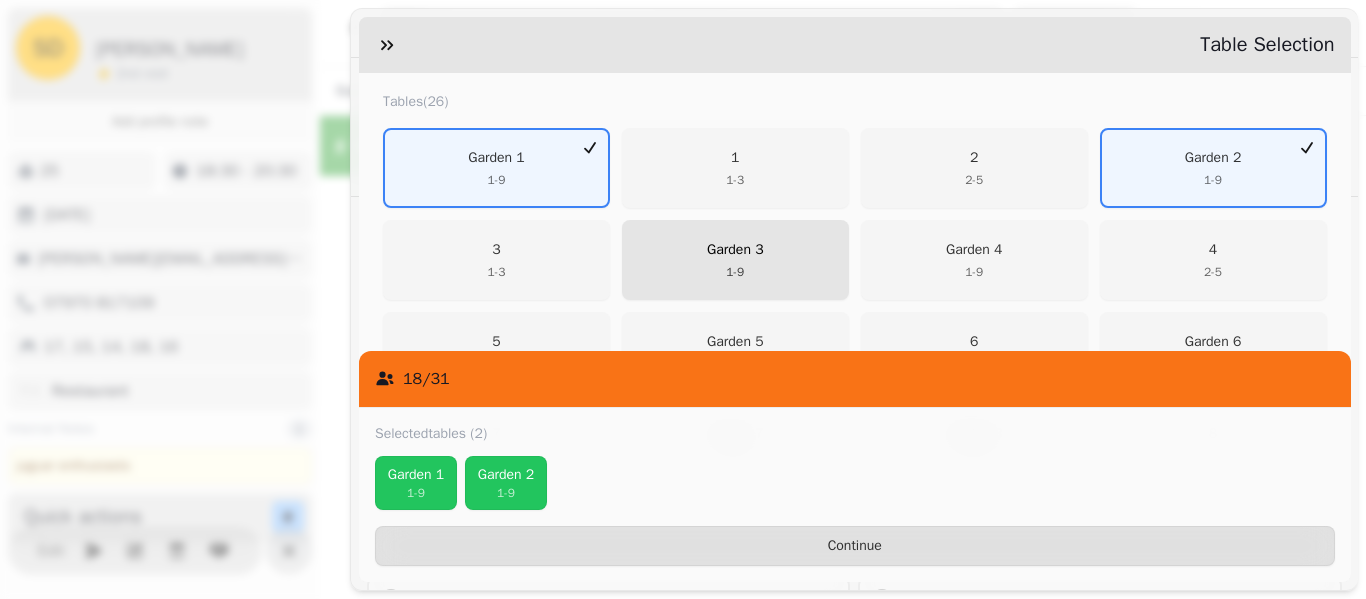 click on "1  -  9" at bounding box center [735, 272] 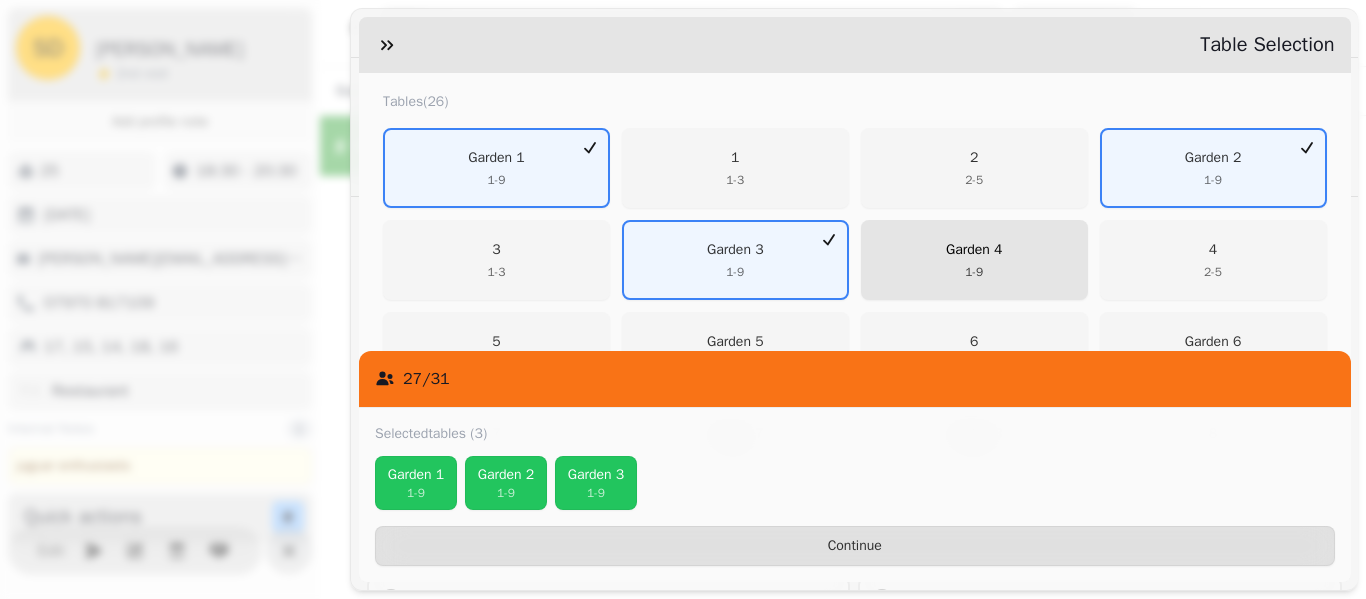 click on "Garden 4 1  -  9" at bounding box center [973, 260] 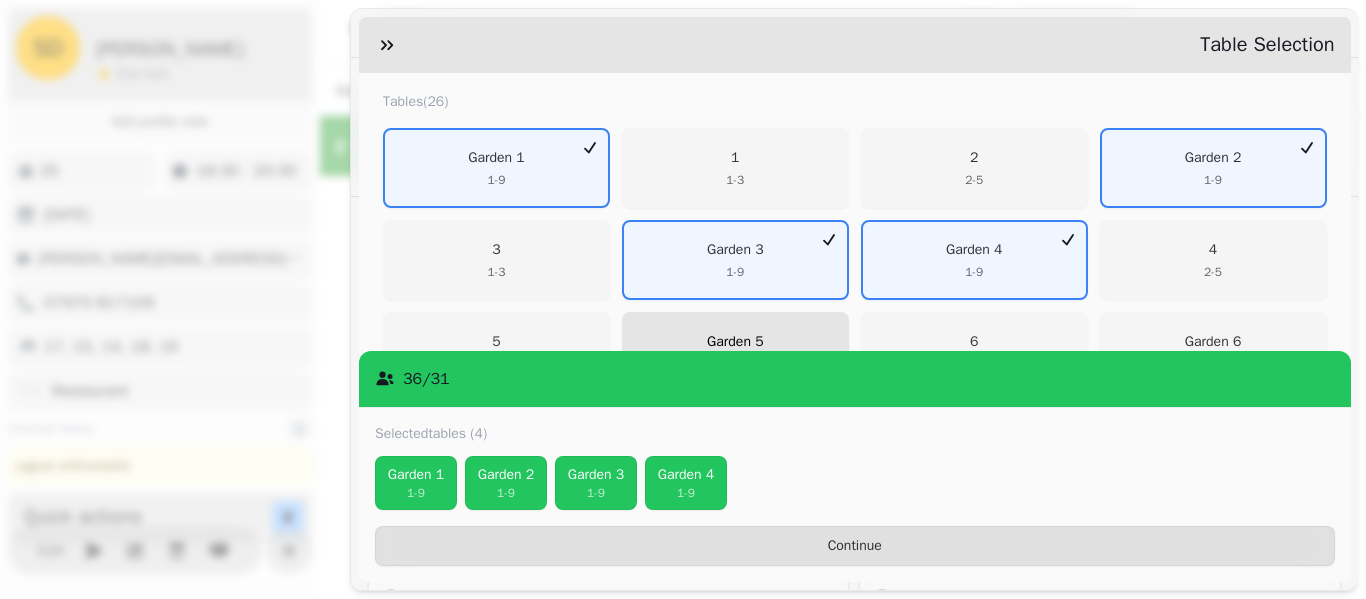 click on "Garden 5 1  -  9" at bounding box center (734, 352) 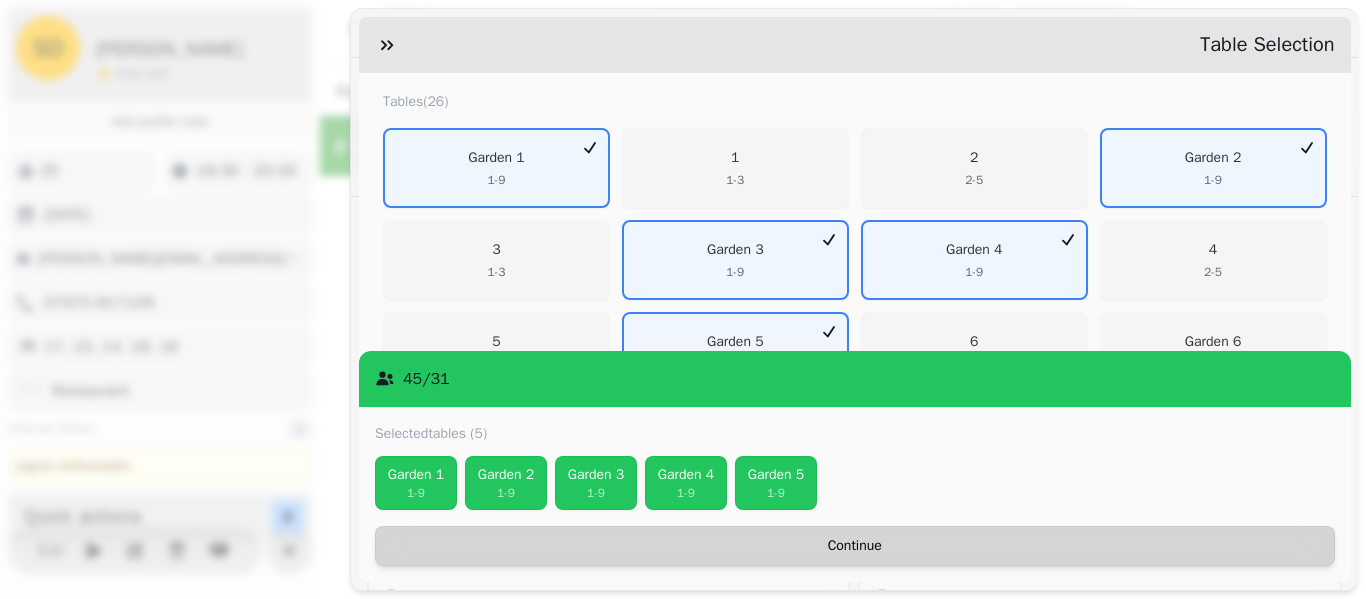 click on "Continue" at bounding box center (855, 546) 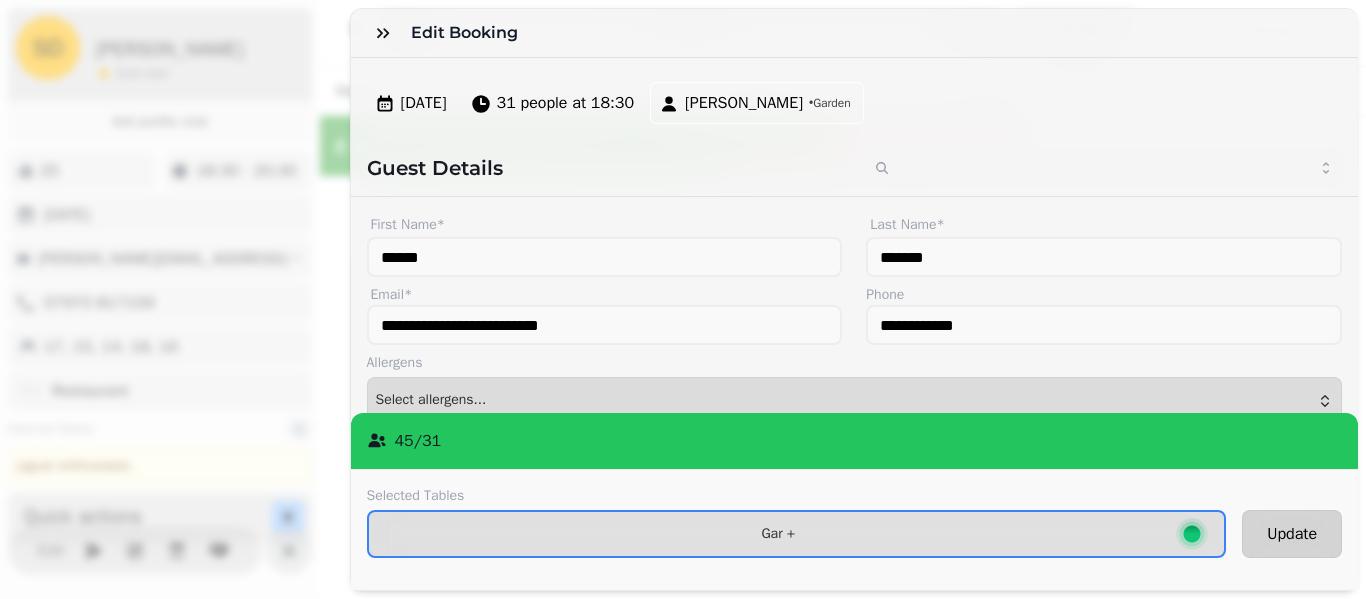 click on "Update" at bounding box center [1292, 534] 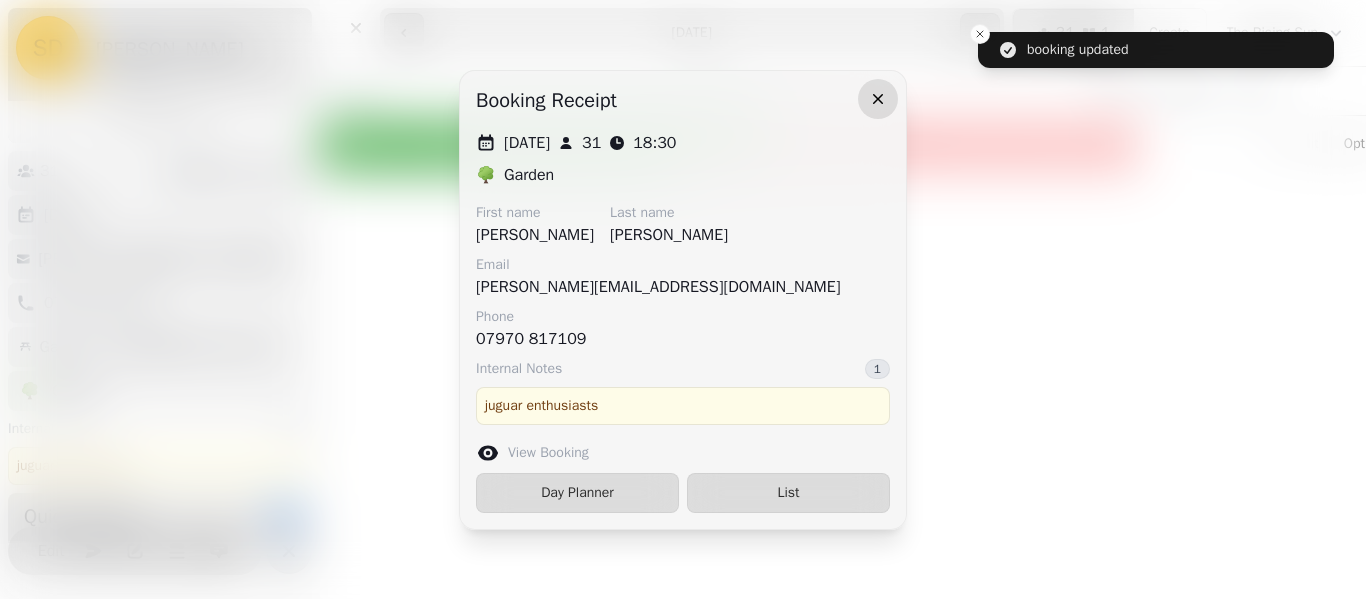 click 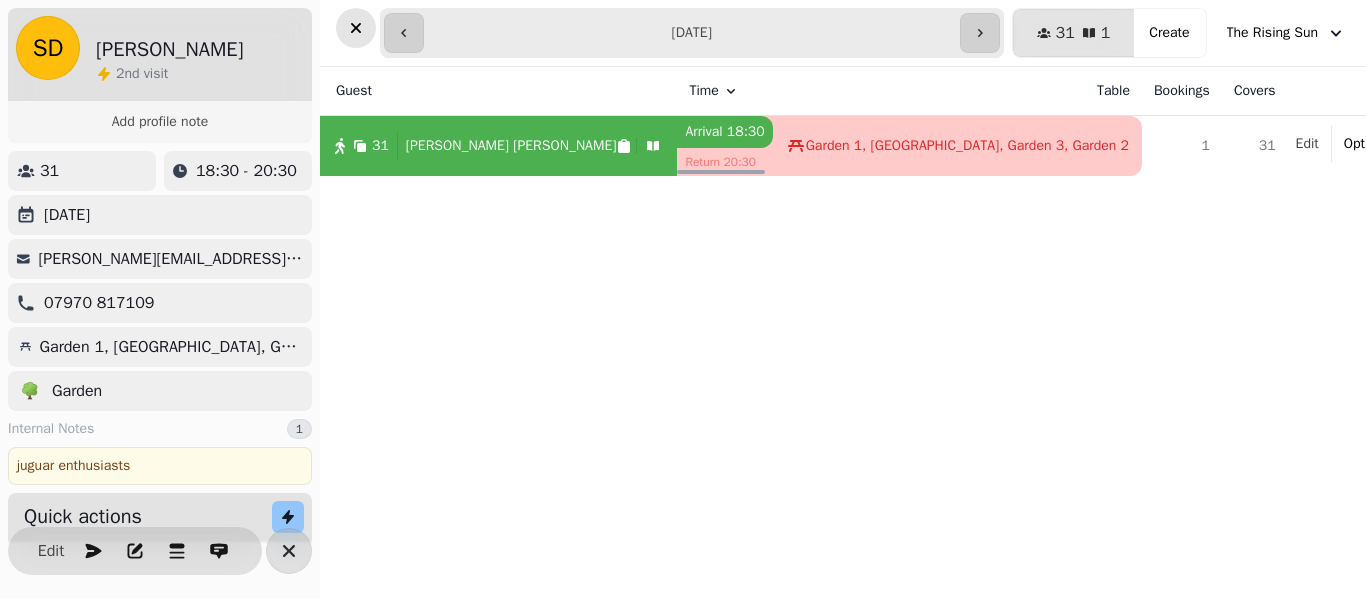 click 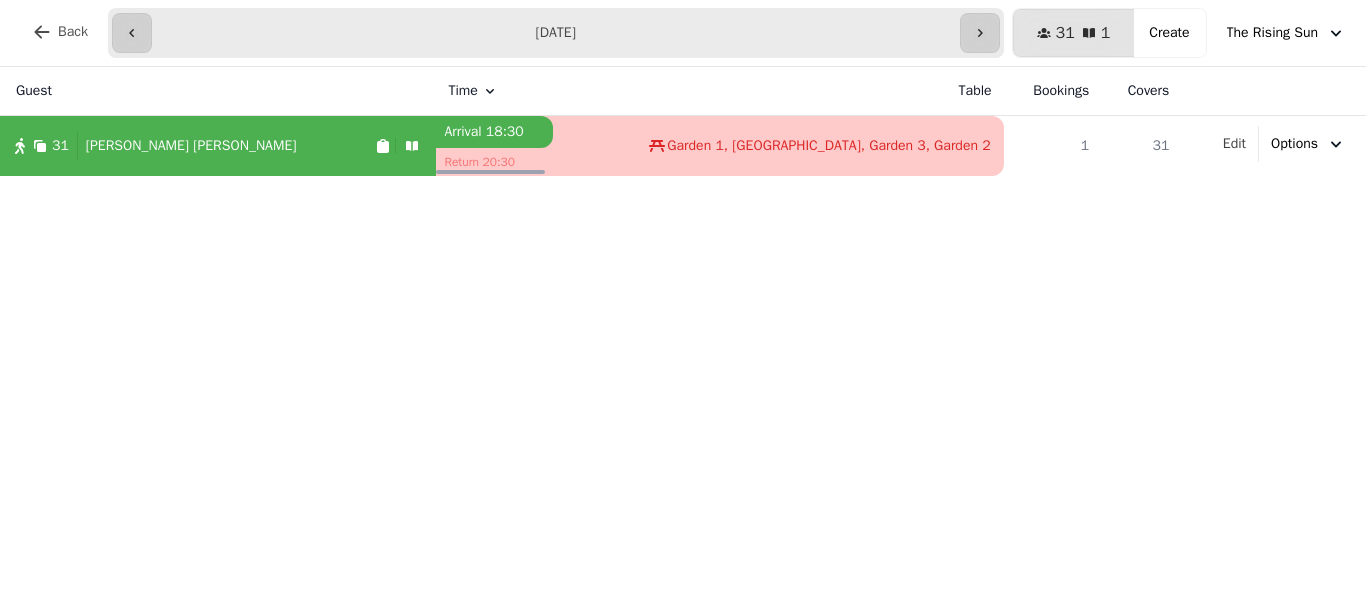click on "**********" at bounding box center [556, 33] 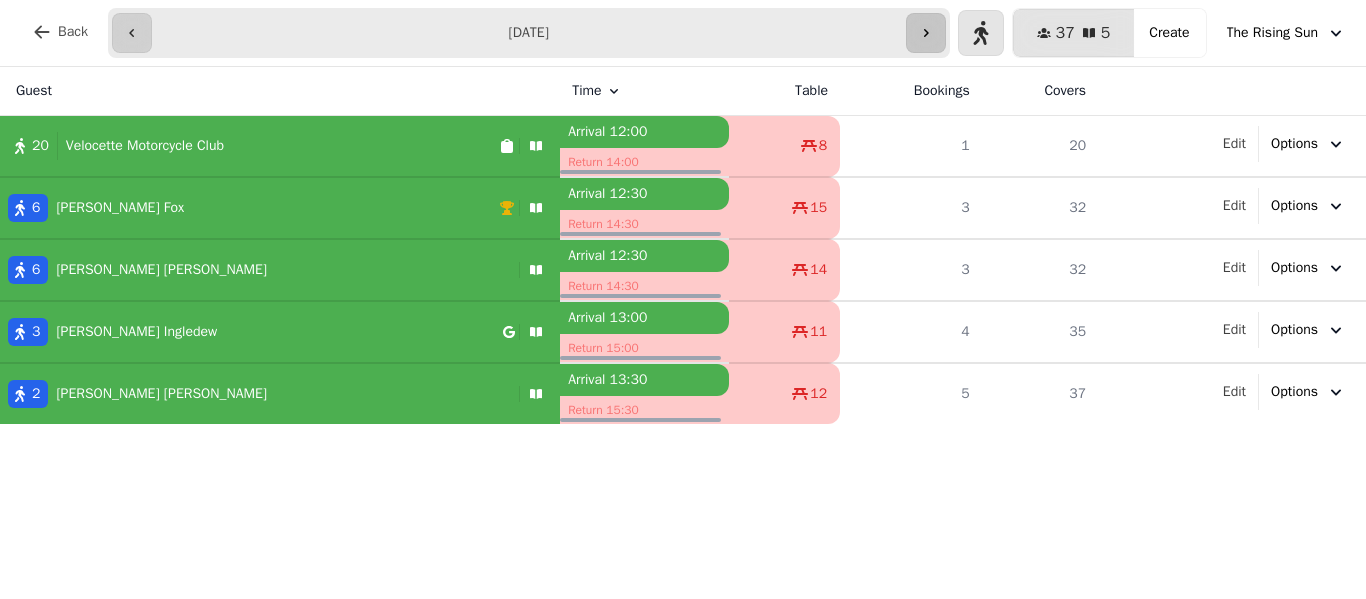 click at bounding box center [926, 33] 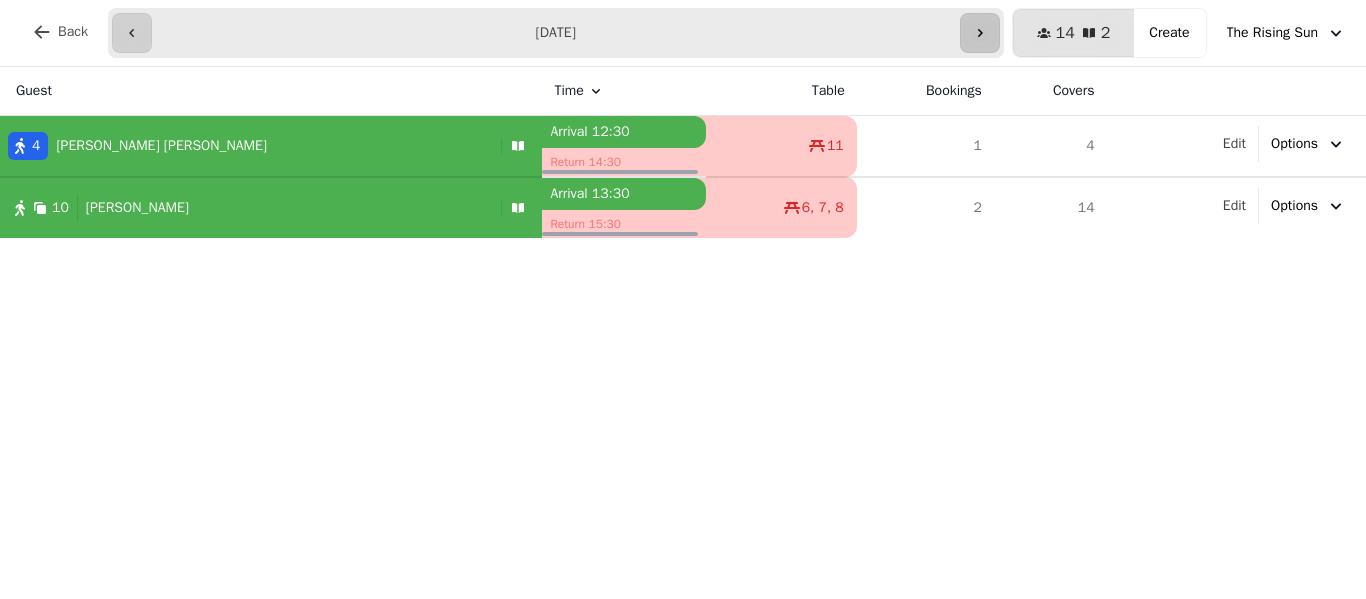 click on "**********" at bounding box center [556, 33] 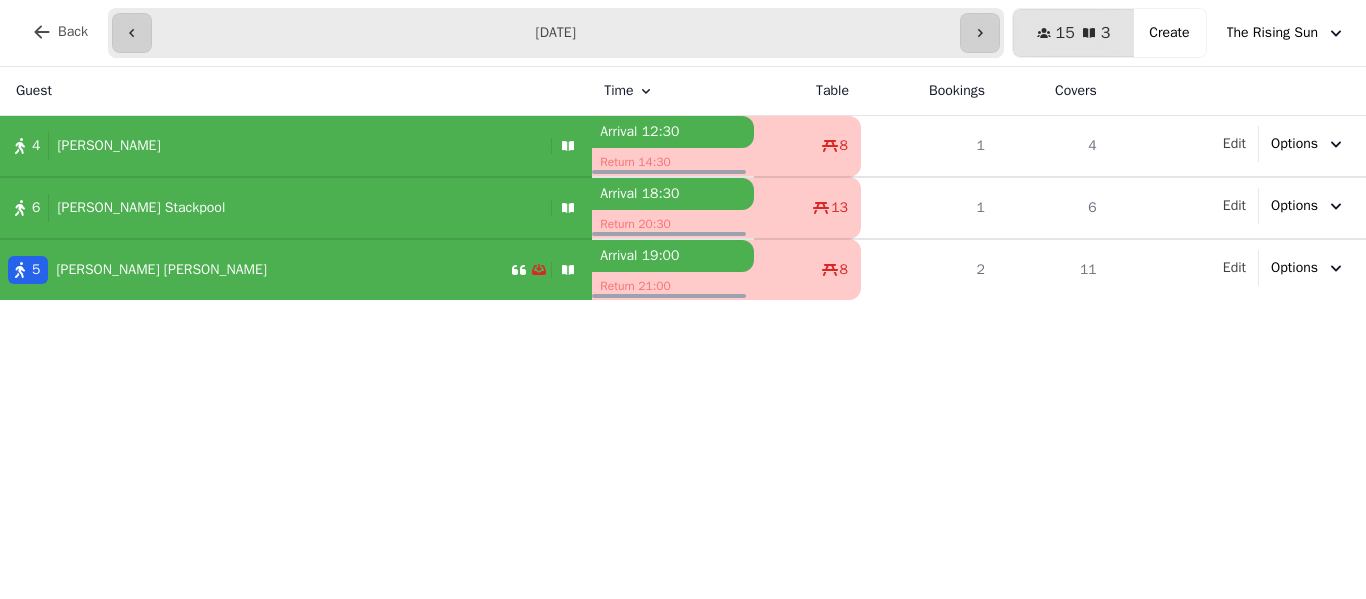 click on "**********" at bounding box center [556, 33] 